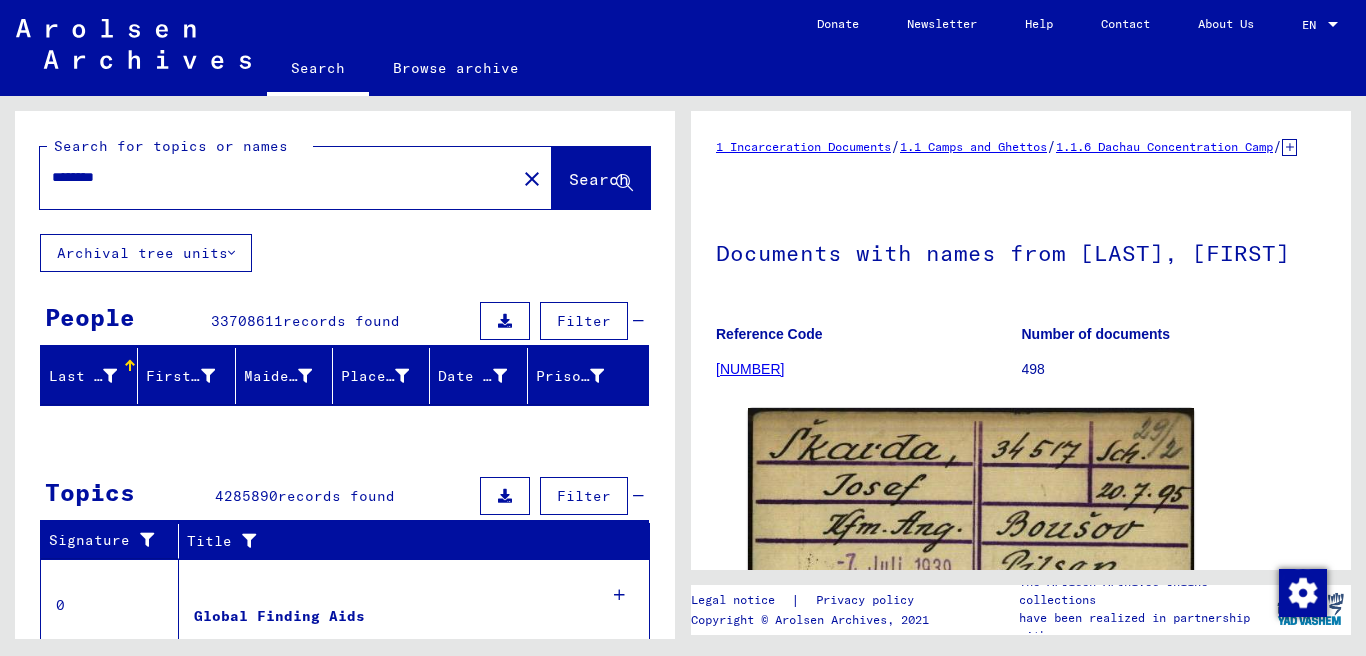 scroll, scrollTop: 0, scrollLeft: 0, axis: both 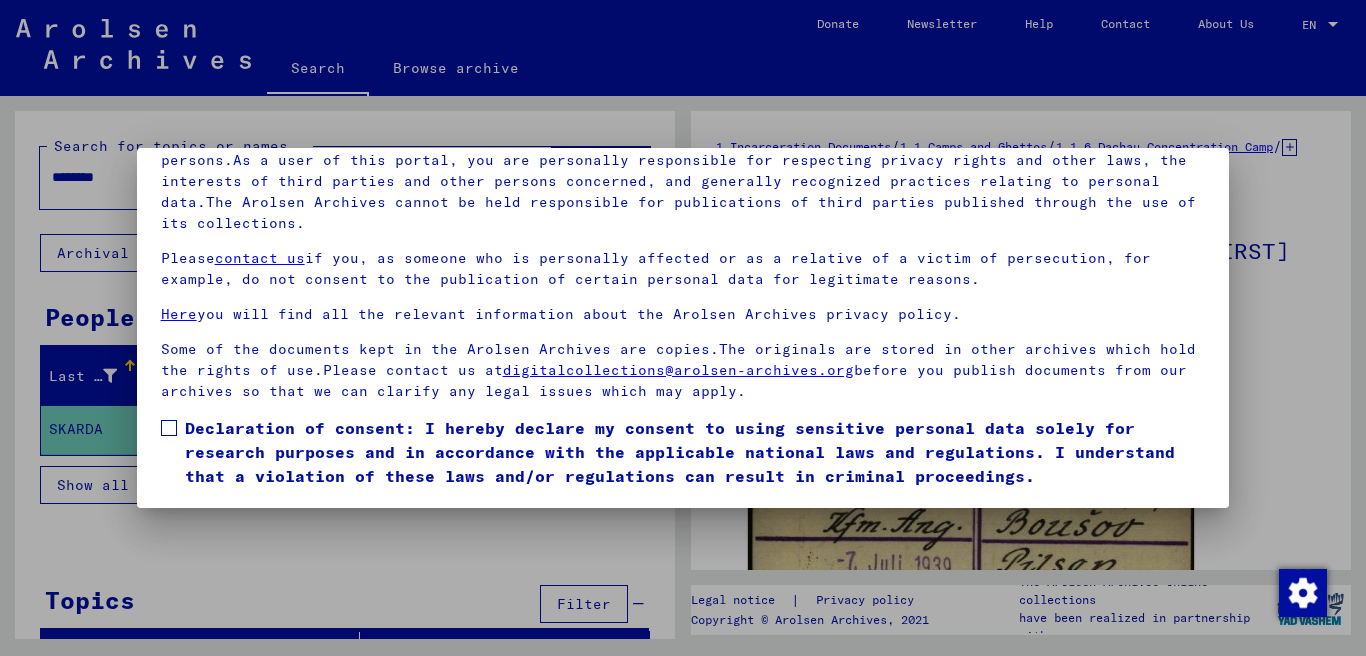 click at bounding box center (169, 428) 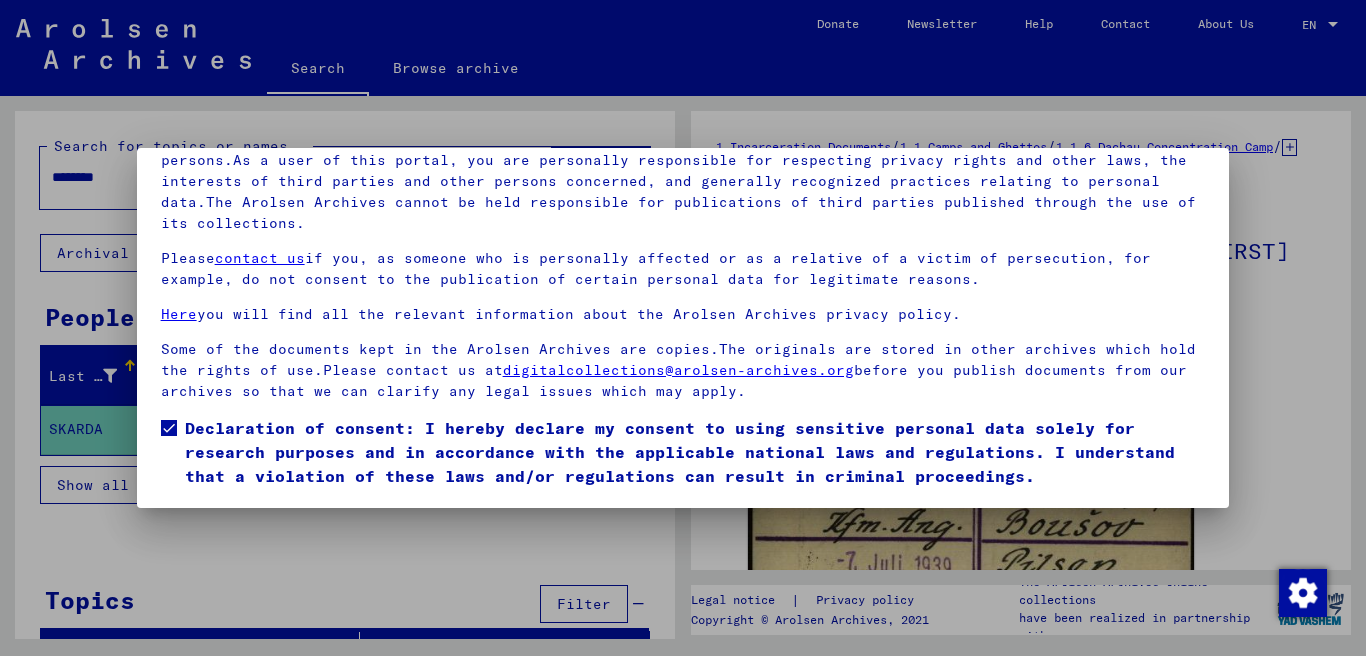 scroll, scrollTop: 51, scrollLeft: 0, axis: vertical 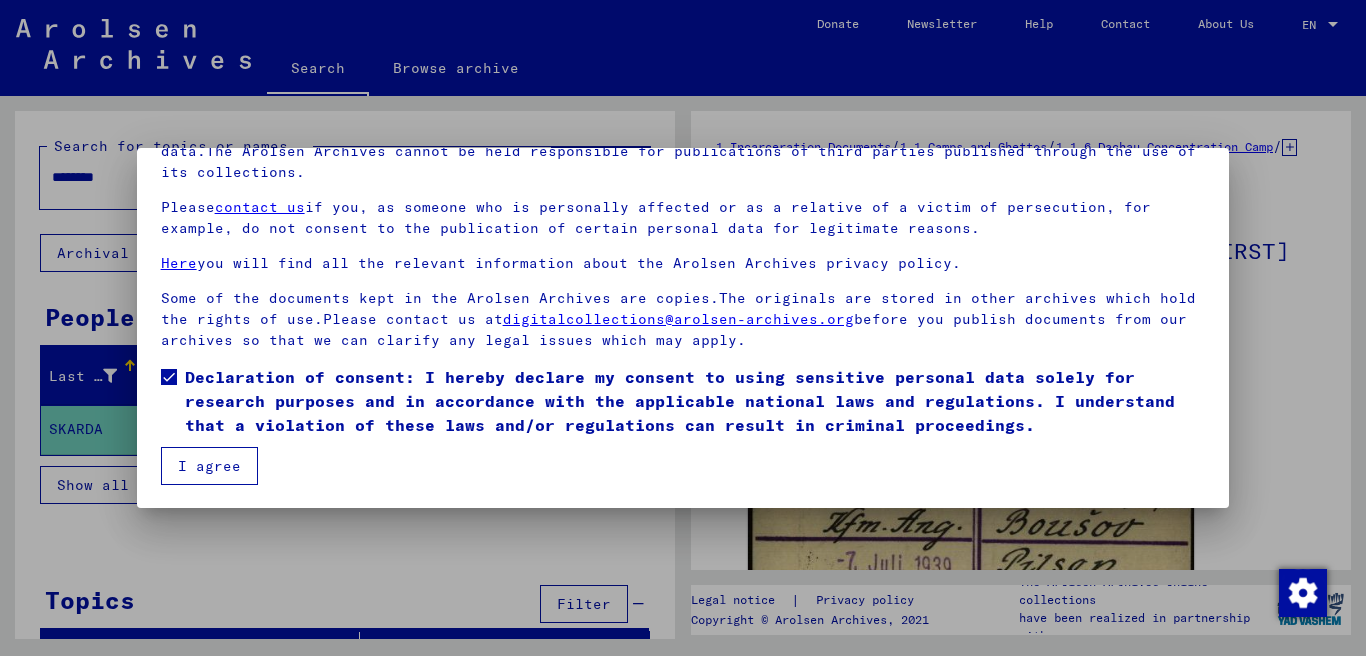 click on "I agree" at bounding box center [209, 466] 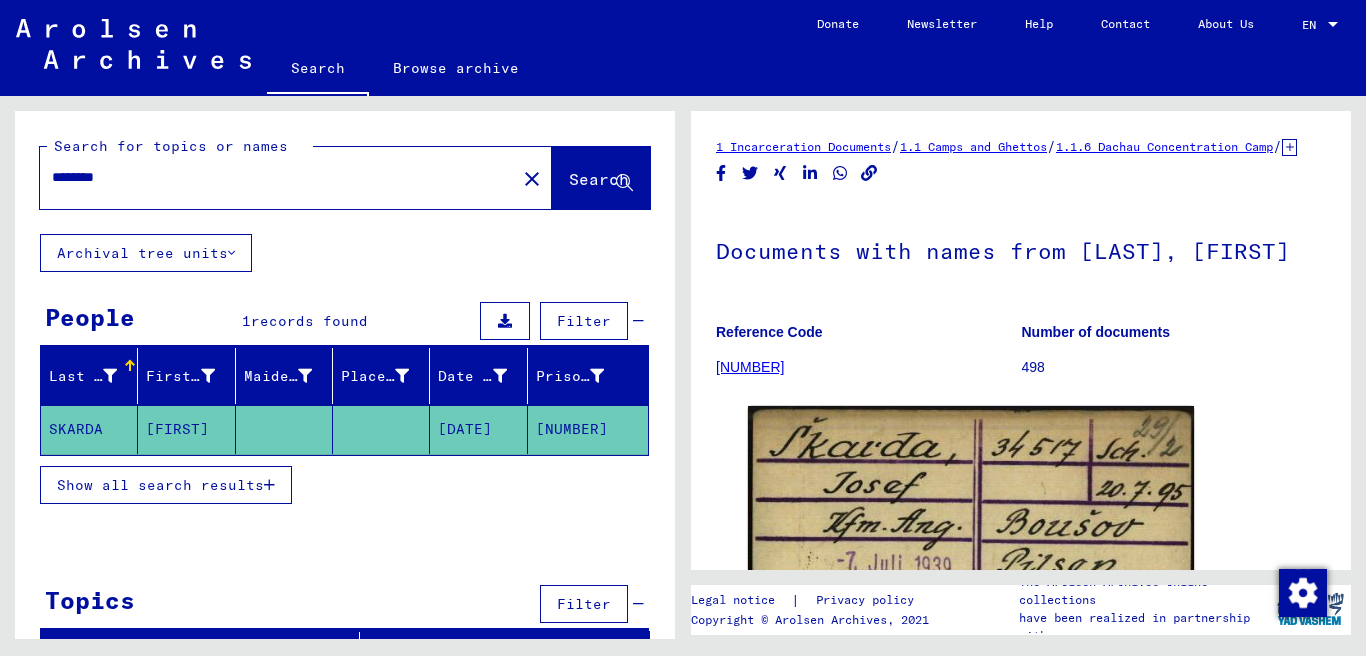 drag, startPoint x: 138, startPoint y: 183, endPoint x: 32, endPoint y: 190, distance: 106.23088 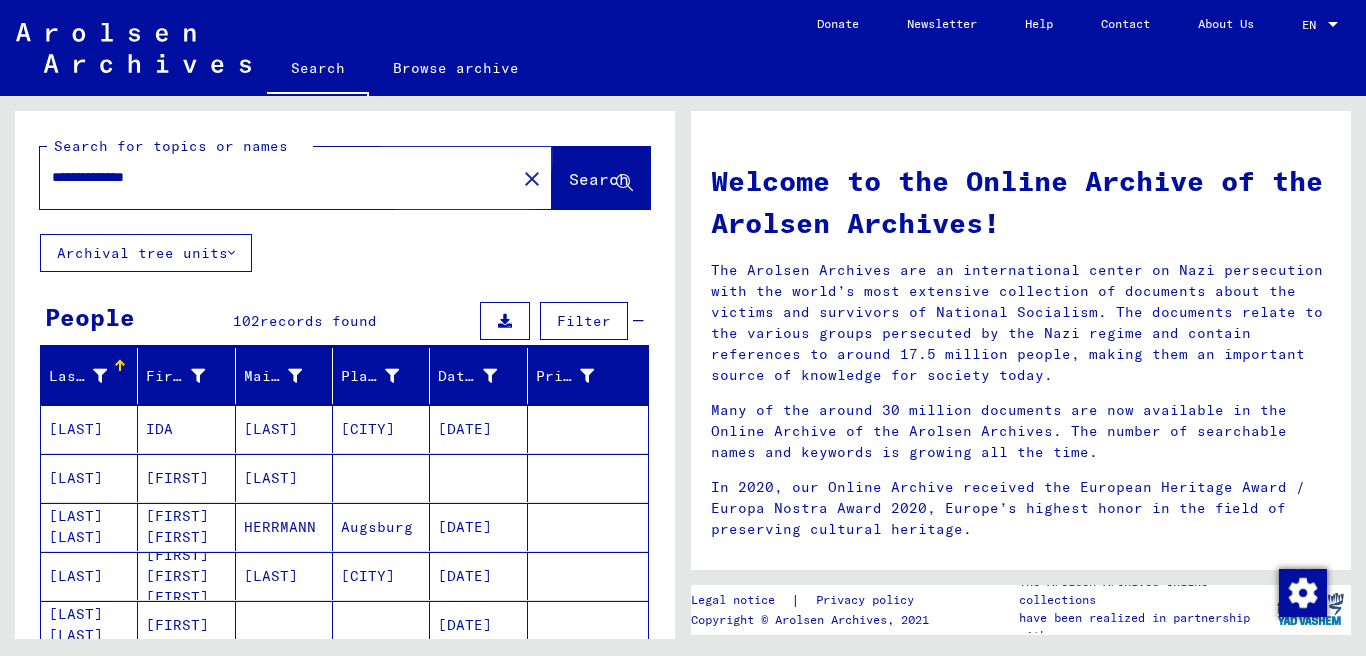 click on "Search" 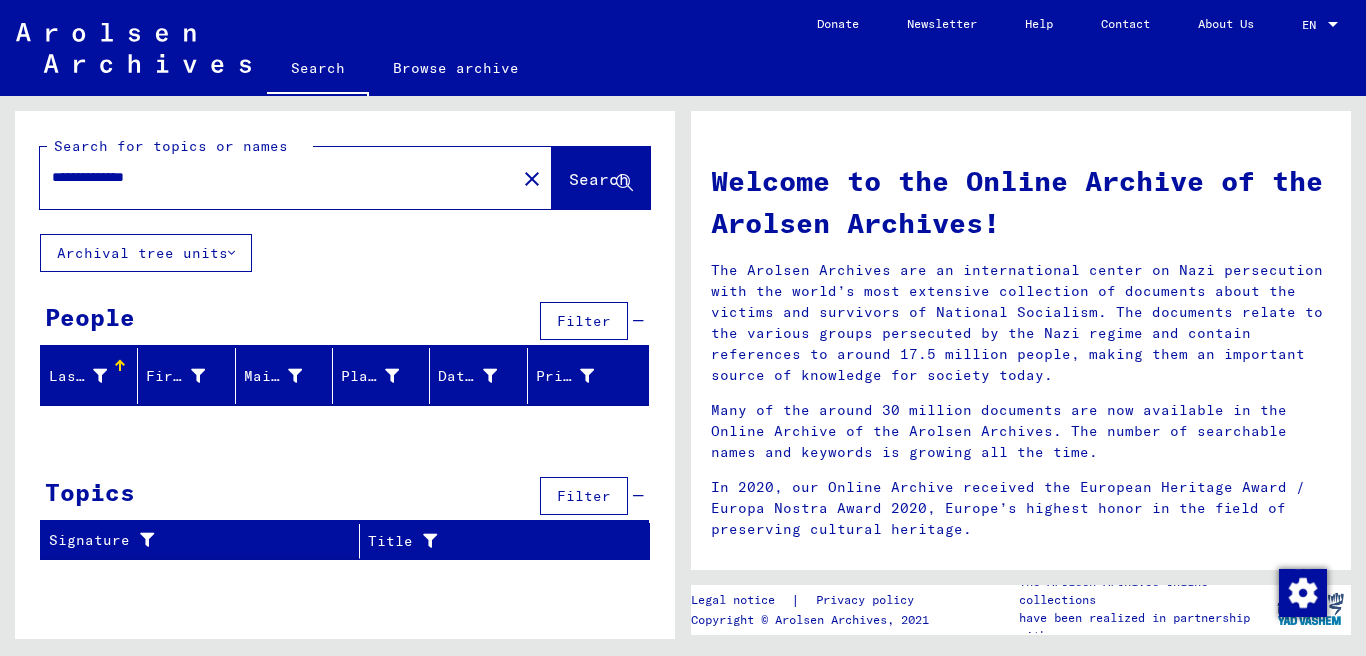 click on "**********" at bounding box center (272, 177) 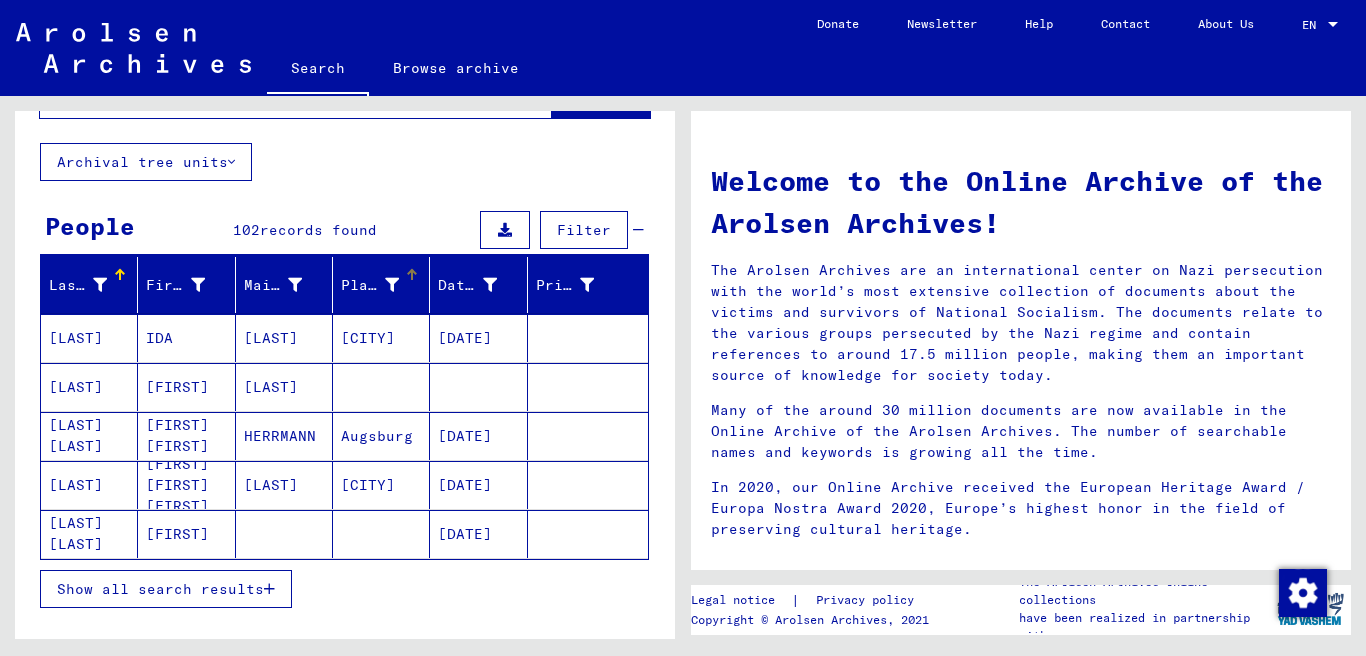 scroll, scrollTop: 200, scrollLeft: 0, axis: vertical 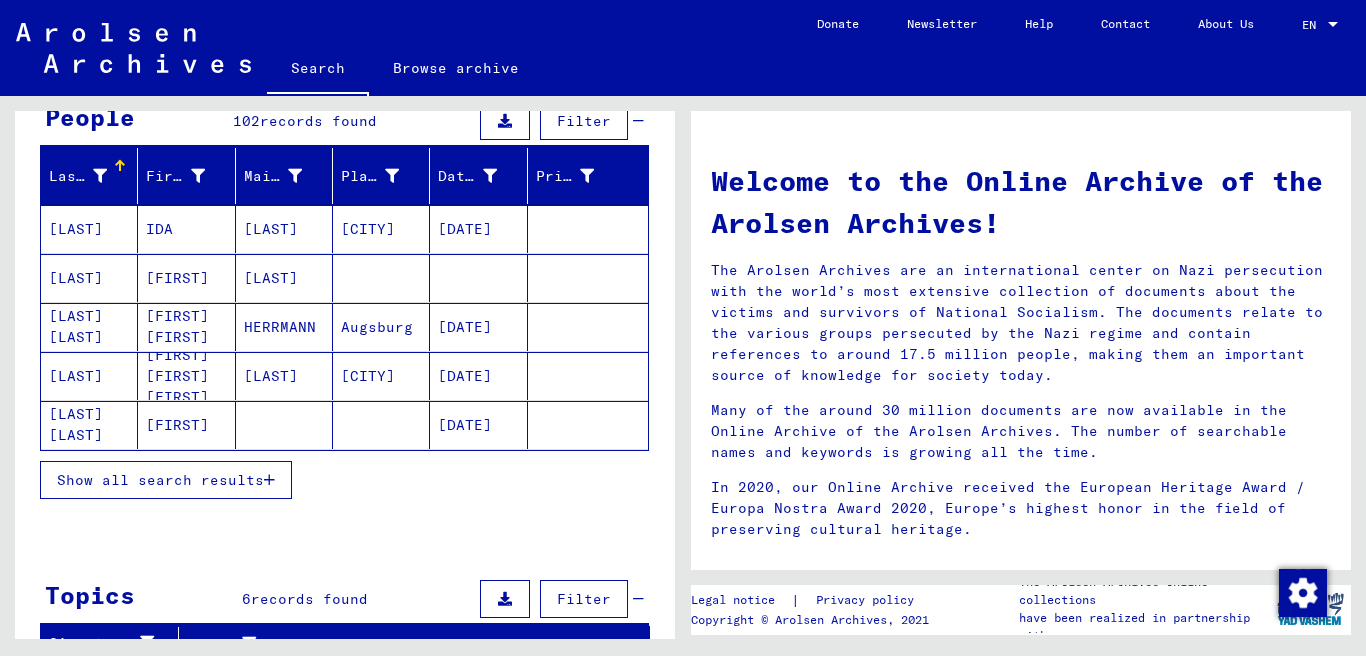 click on "Show all search results" at bounding box center (160, 480) 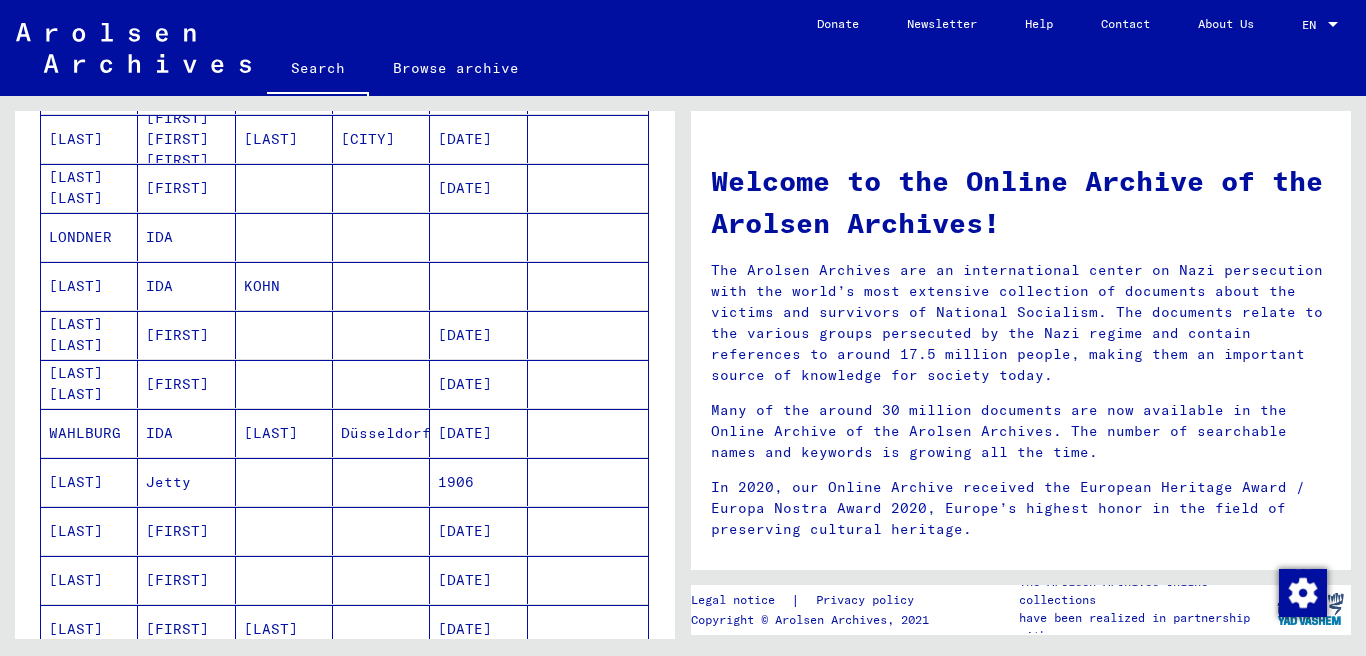 scroll, scrollTop: 0, scrollLeft: 0, axis: both 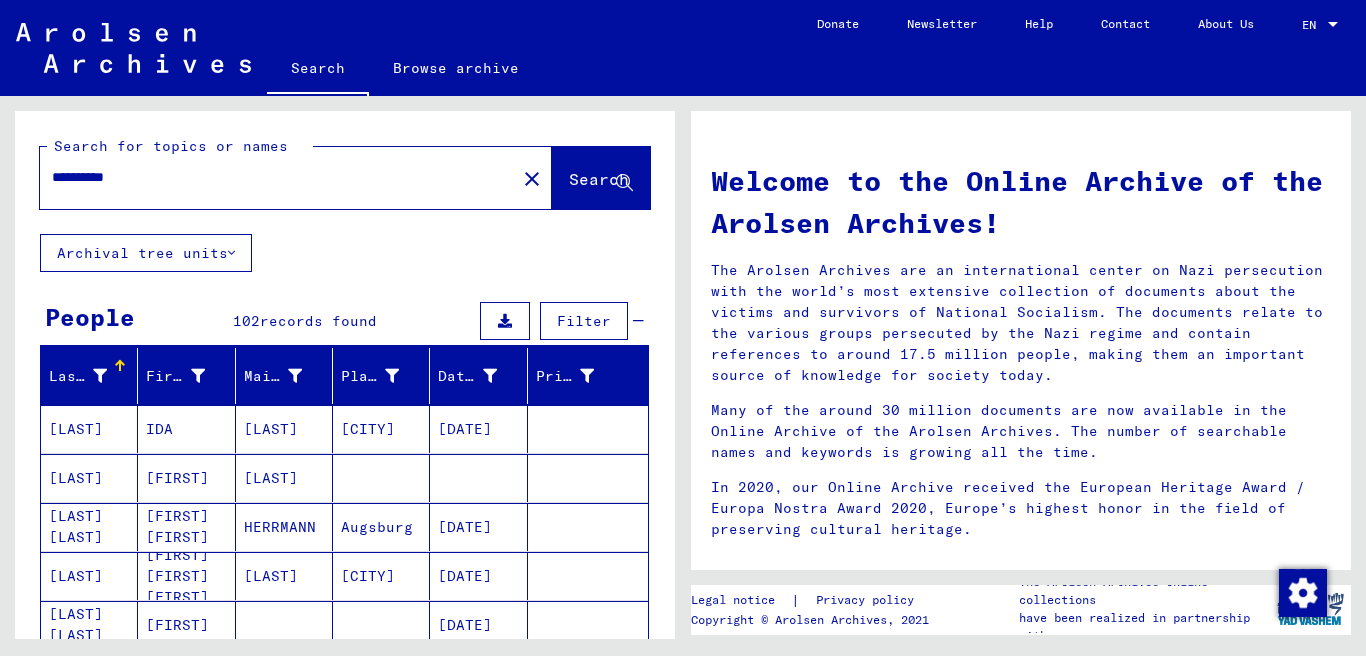 drag, startPoint x: 141, startPoint y: 176, endPoint x: 100, endPoint y: 182, distance: 41.4367 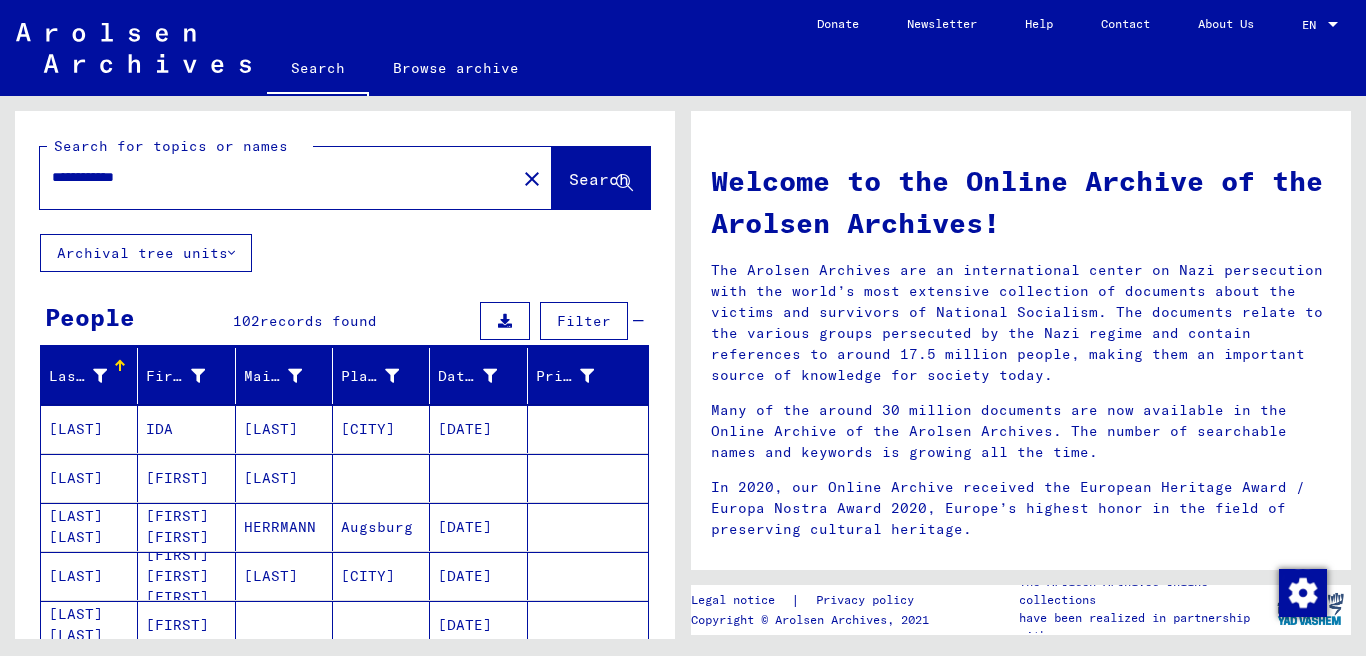 type on "**********" 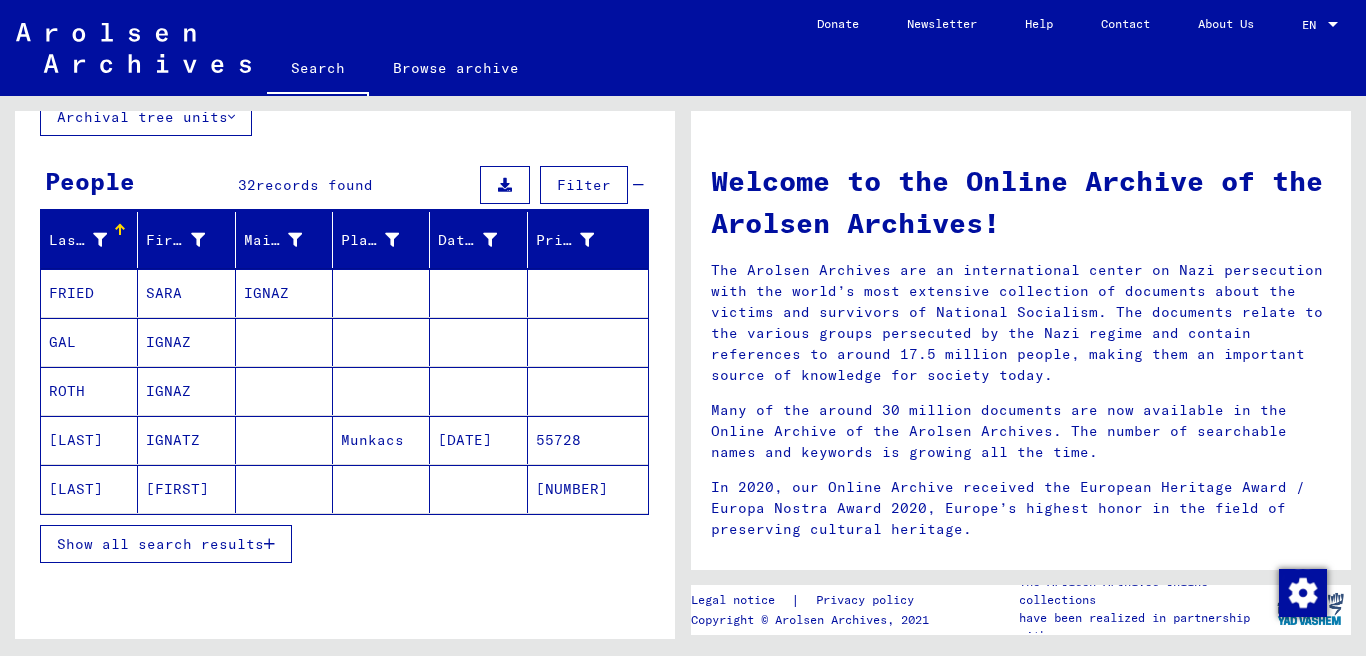scroll, scrollTop: 100, scrollLeft: 0, axis: vertical 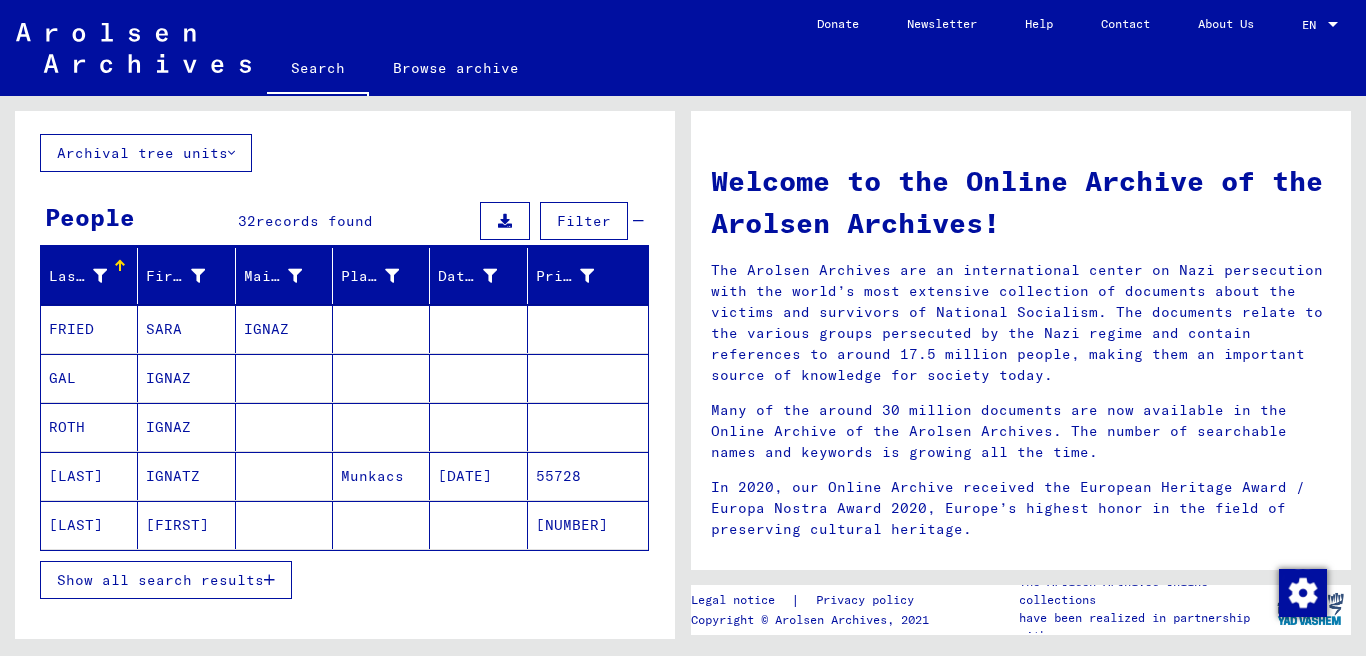 drag, startPoint x: 150, startPoint y: 586, endPoint x: 306, endPoint y: 403, distance: 240.46829 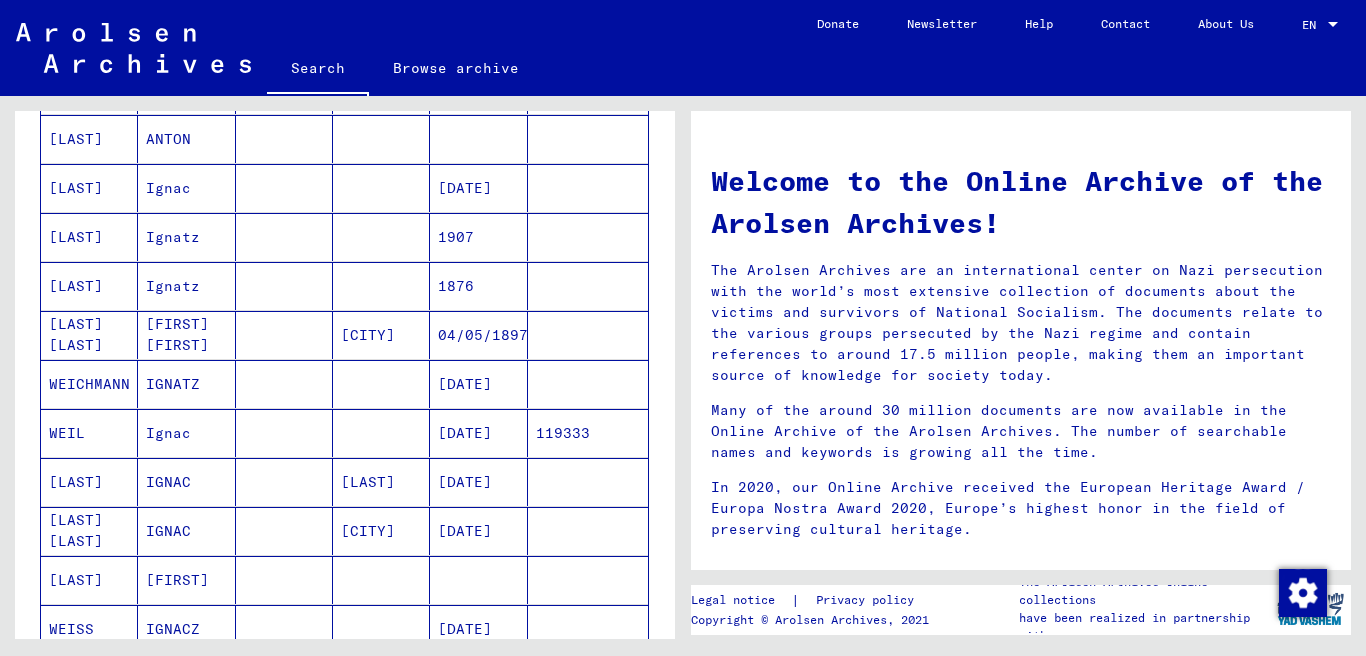 scroll, scrollTop: 1100, scrollLeft: 0, axis: vertical 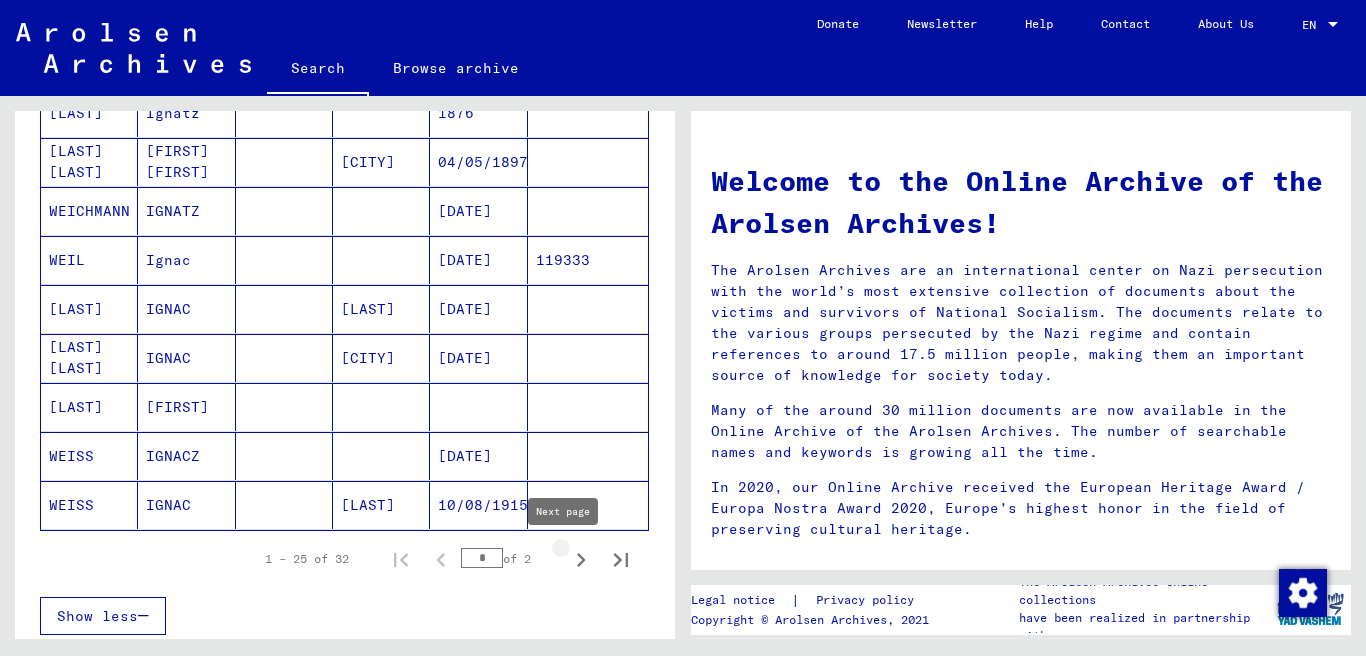 click 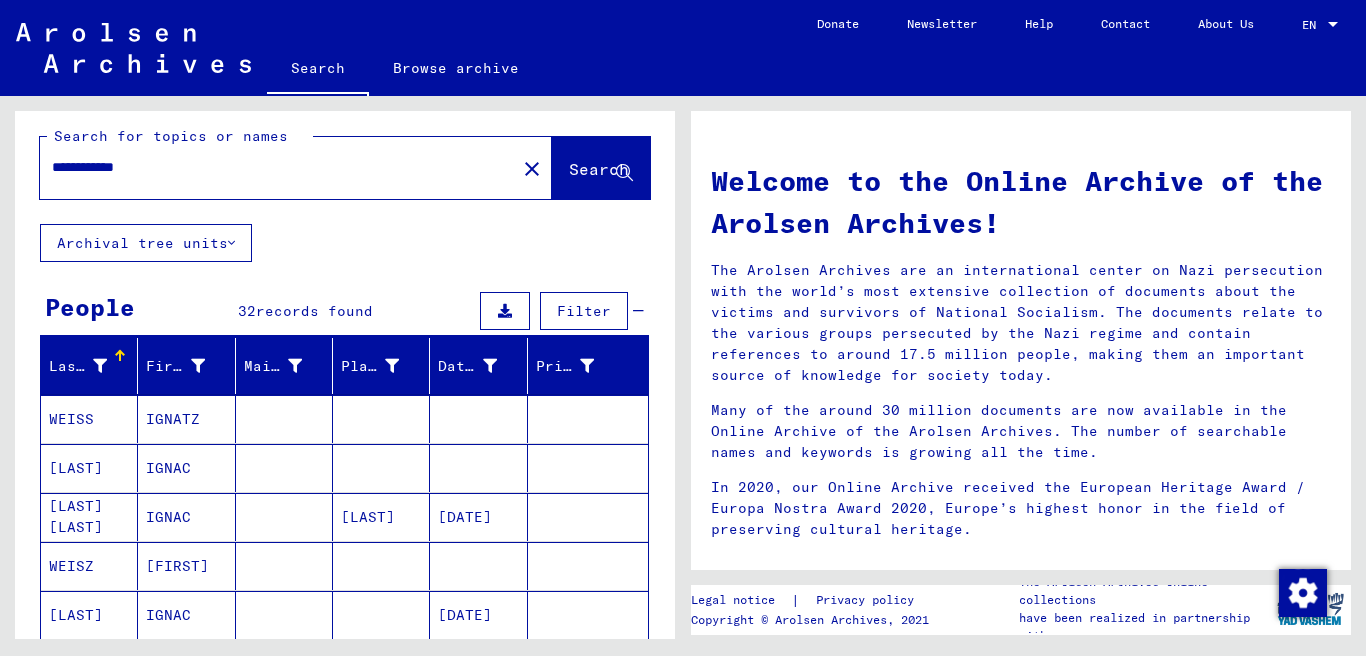 scroll, scrollTop: 0, scrollLeft: 0, axis: both 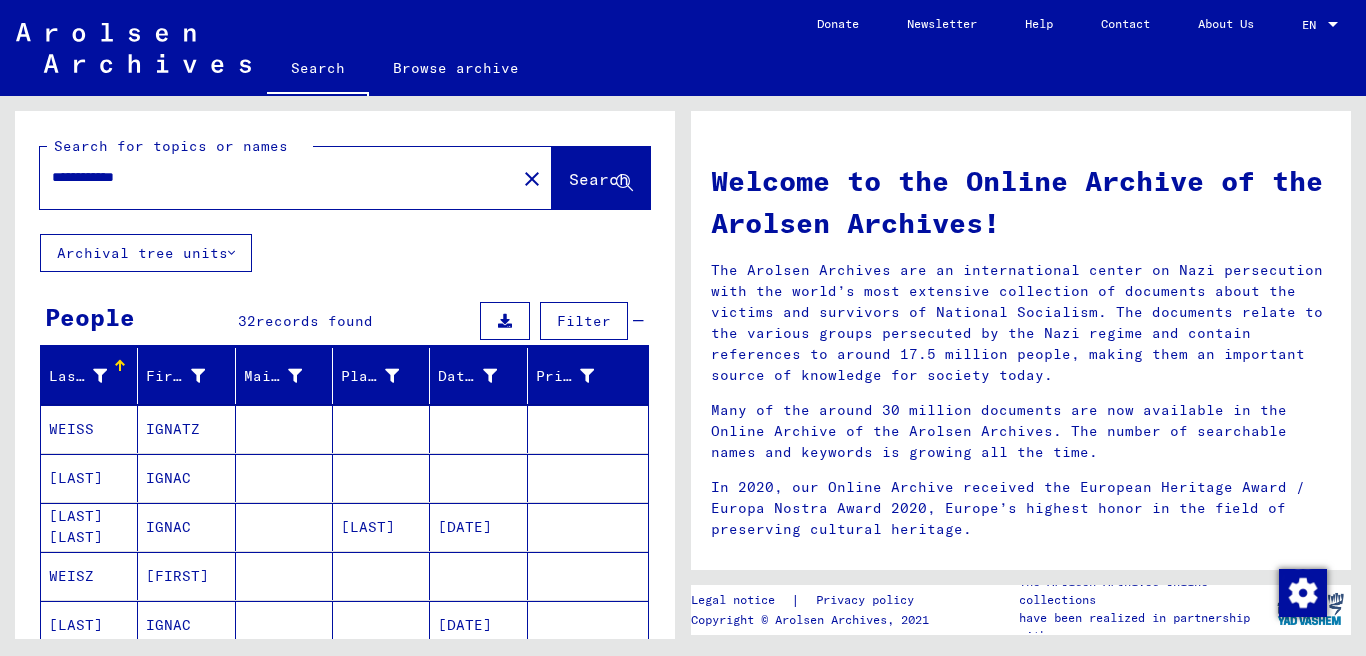 drag, startPoint x: 172, startPoint y: 174, endPoint x: 47, endPoint y: 178, distance: 125.06398 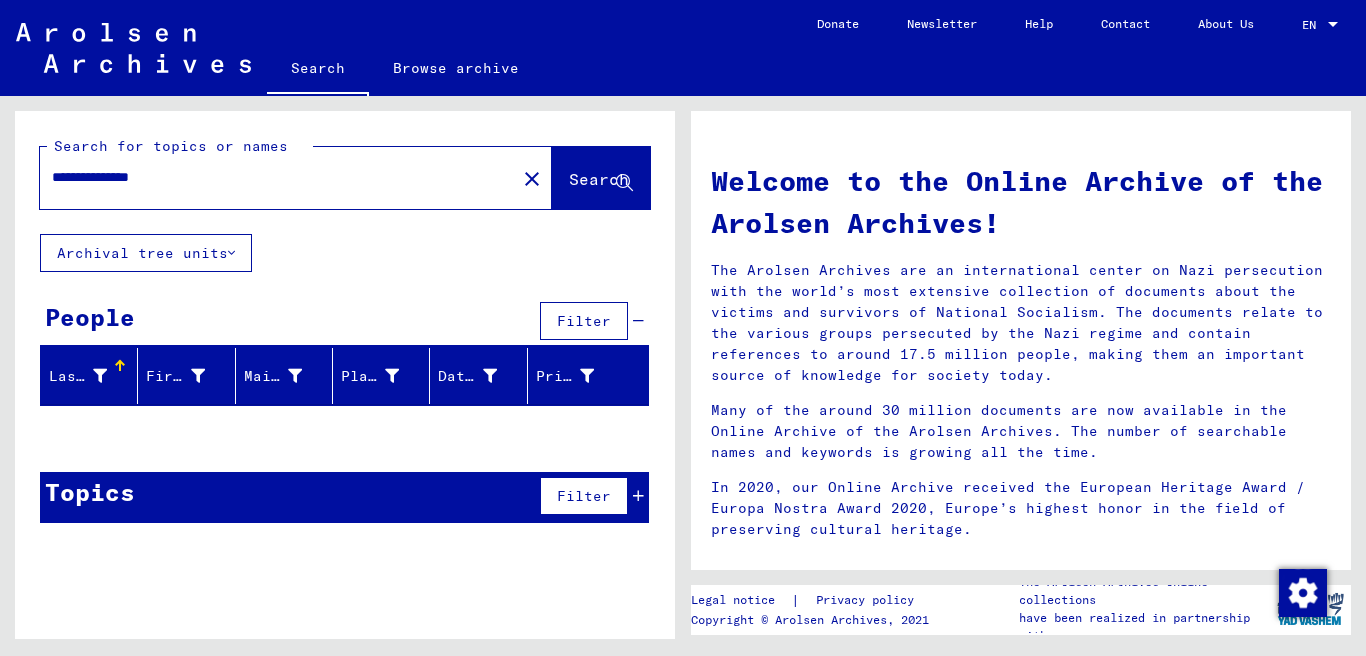 click on "**********" at bounding box center (272, 177) 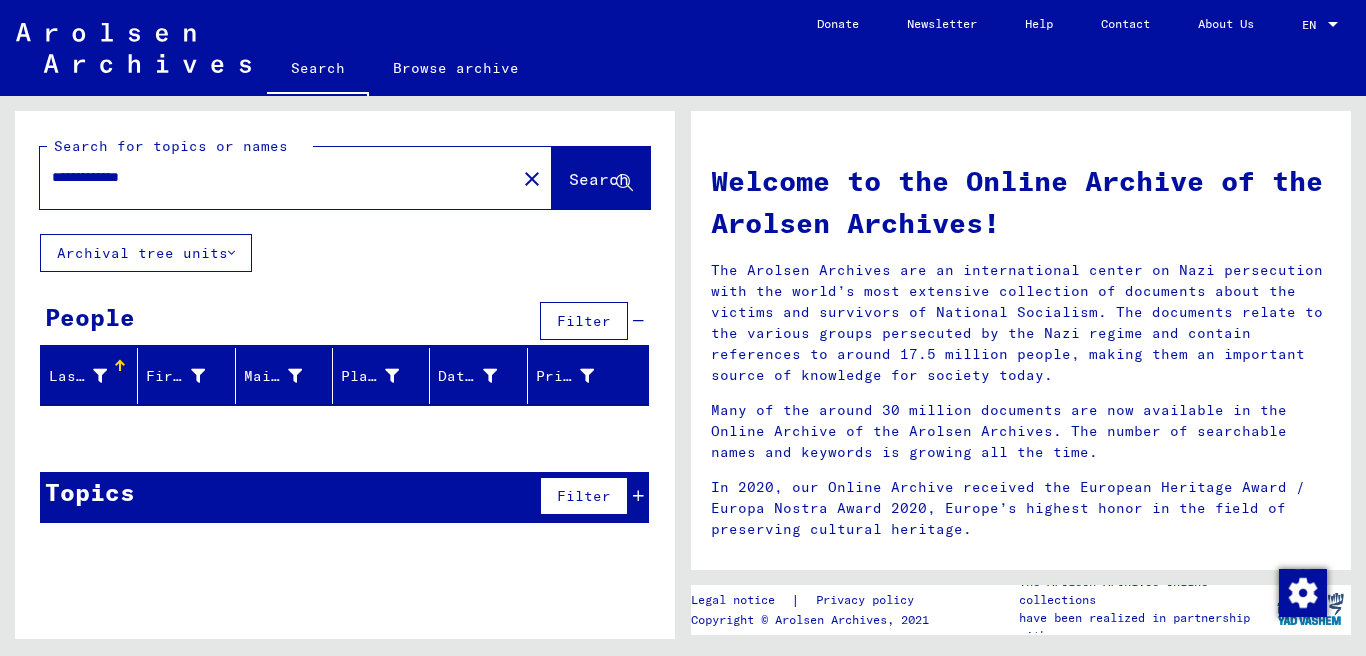 type on "**********" 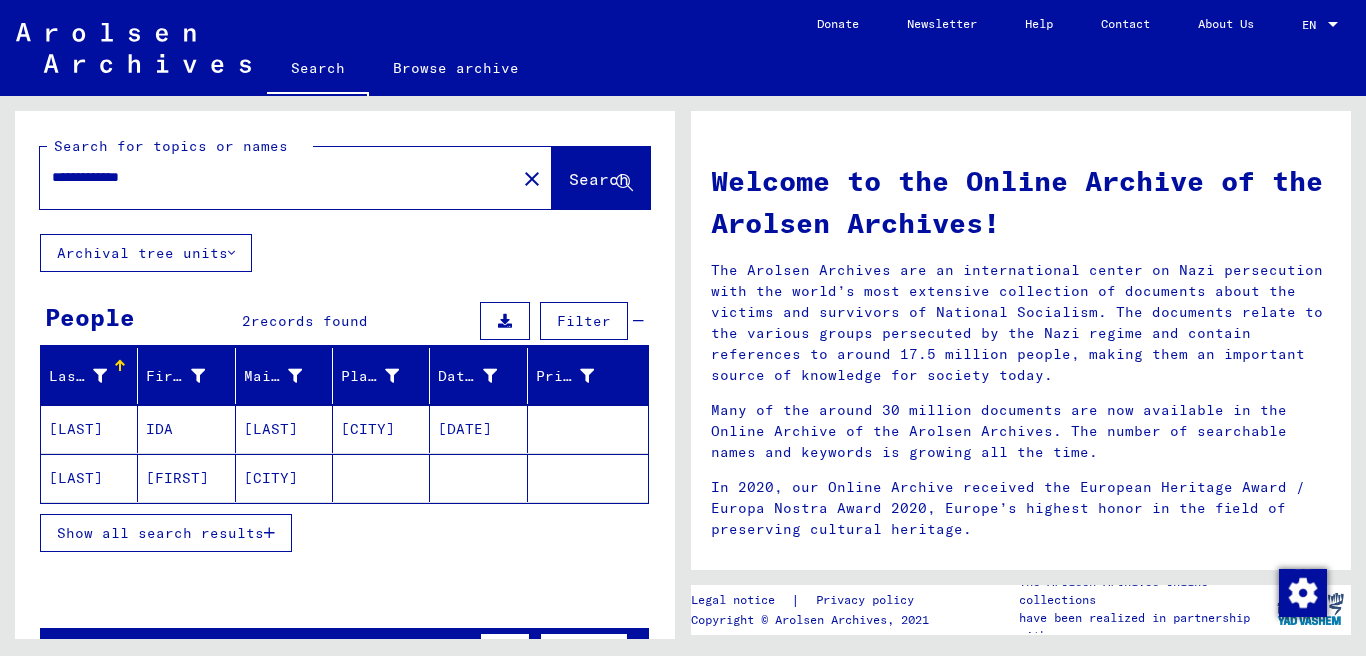 click on "[LAST]" 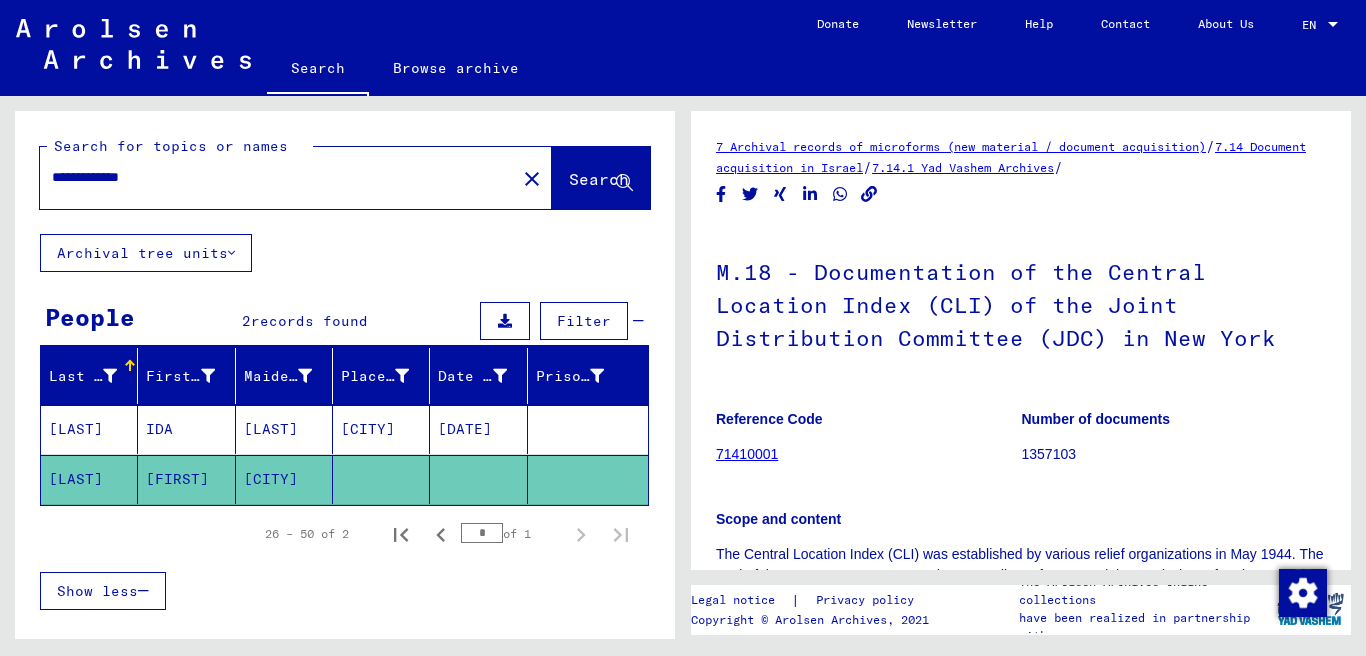 scroll, scrollTop: 0, scrollLeft: 0, axis: both 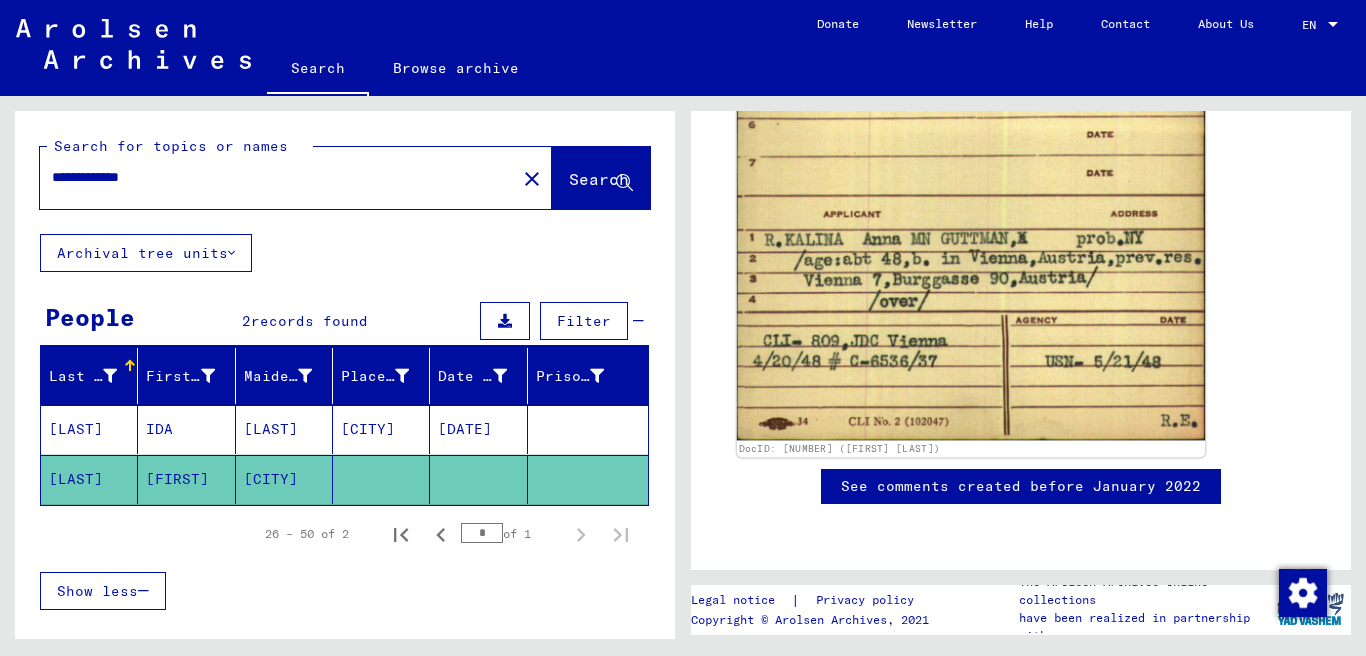 click 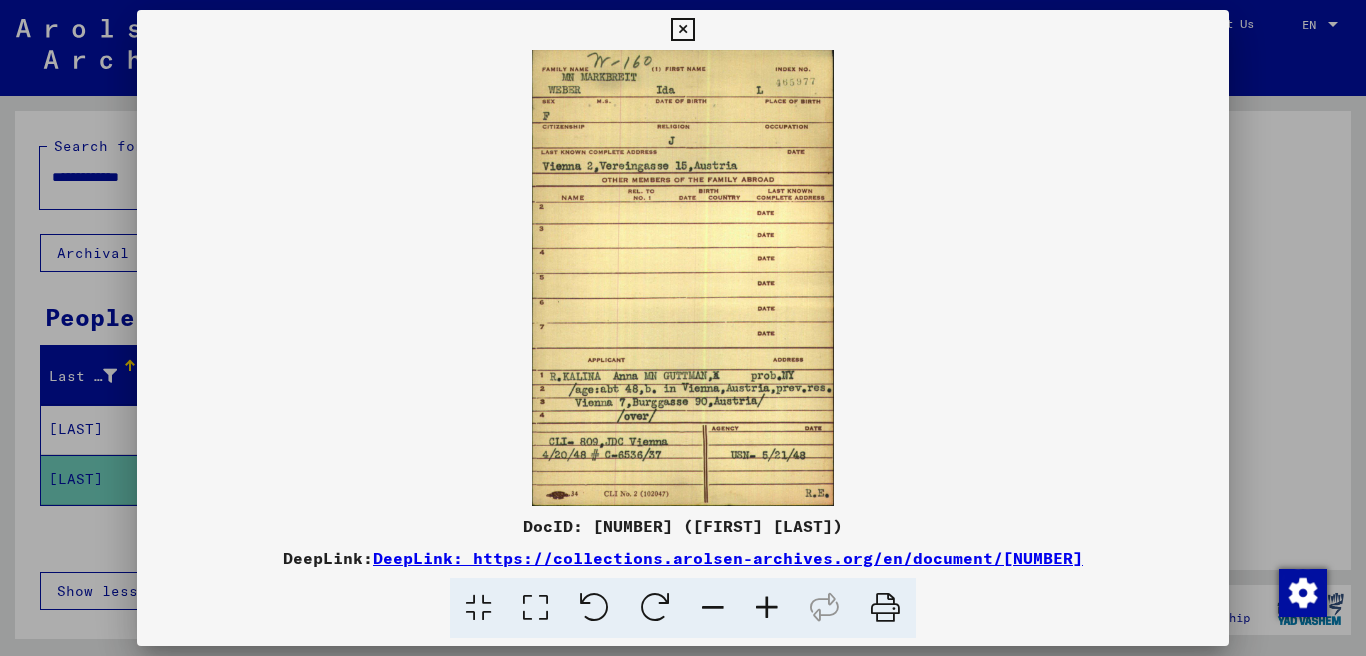 click at bounding box center (767, 608) 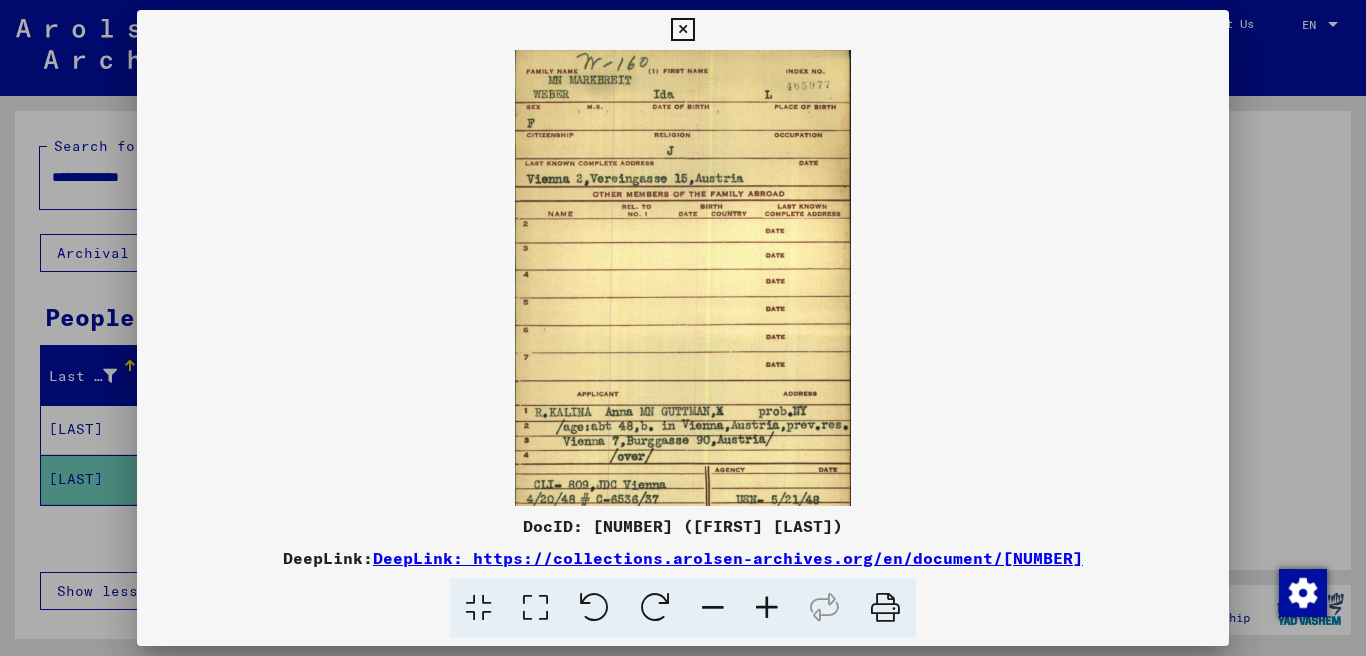 click at bounding box center [767, 608] 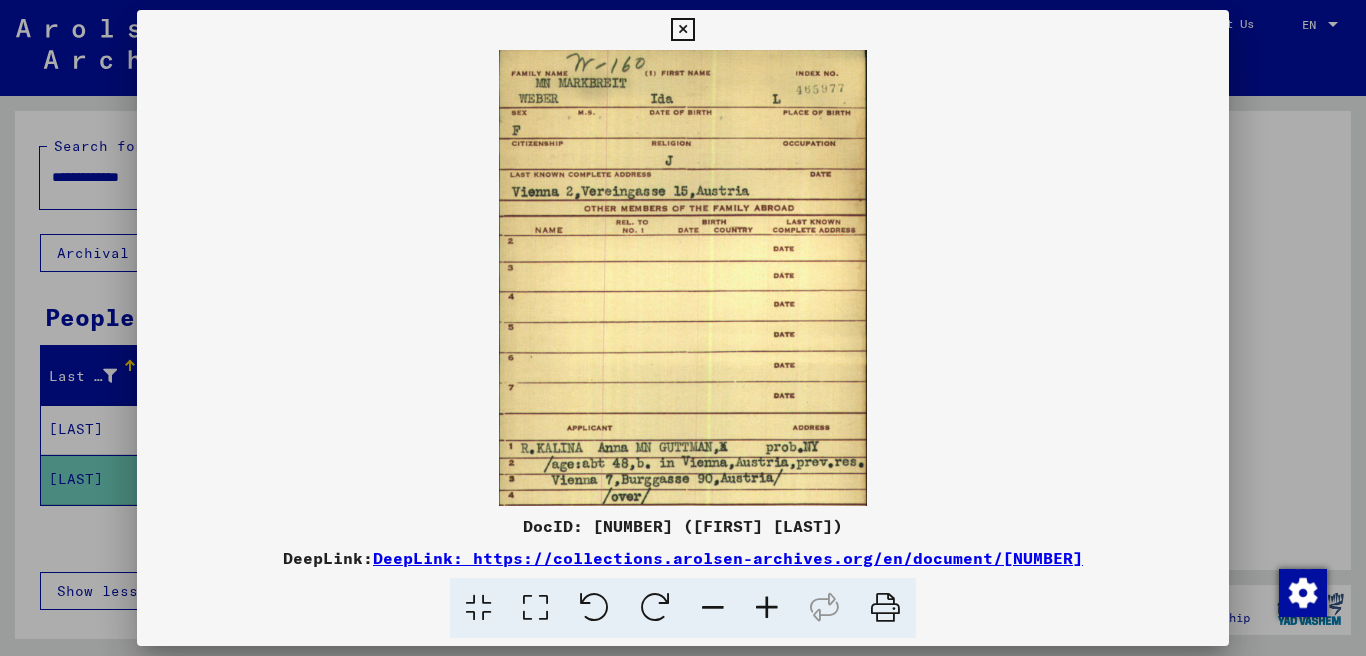 click at bounding box center [767, 608] 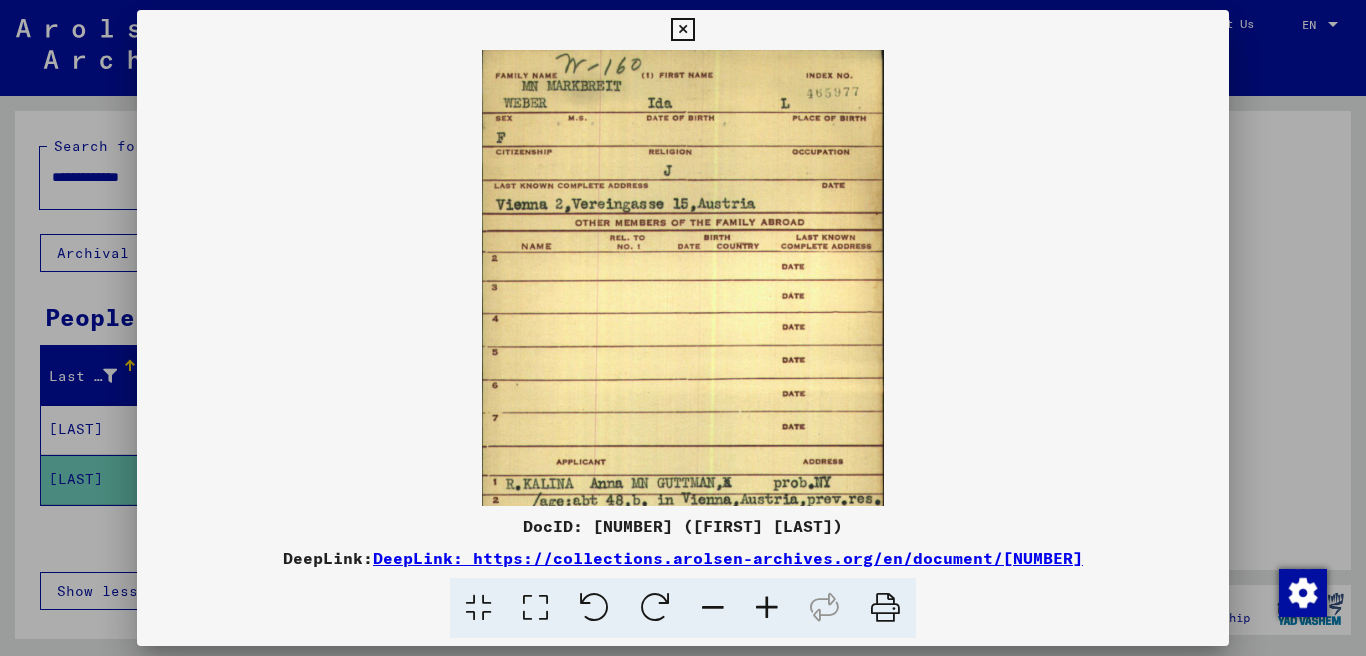 click at bounding box center [767, 608] 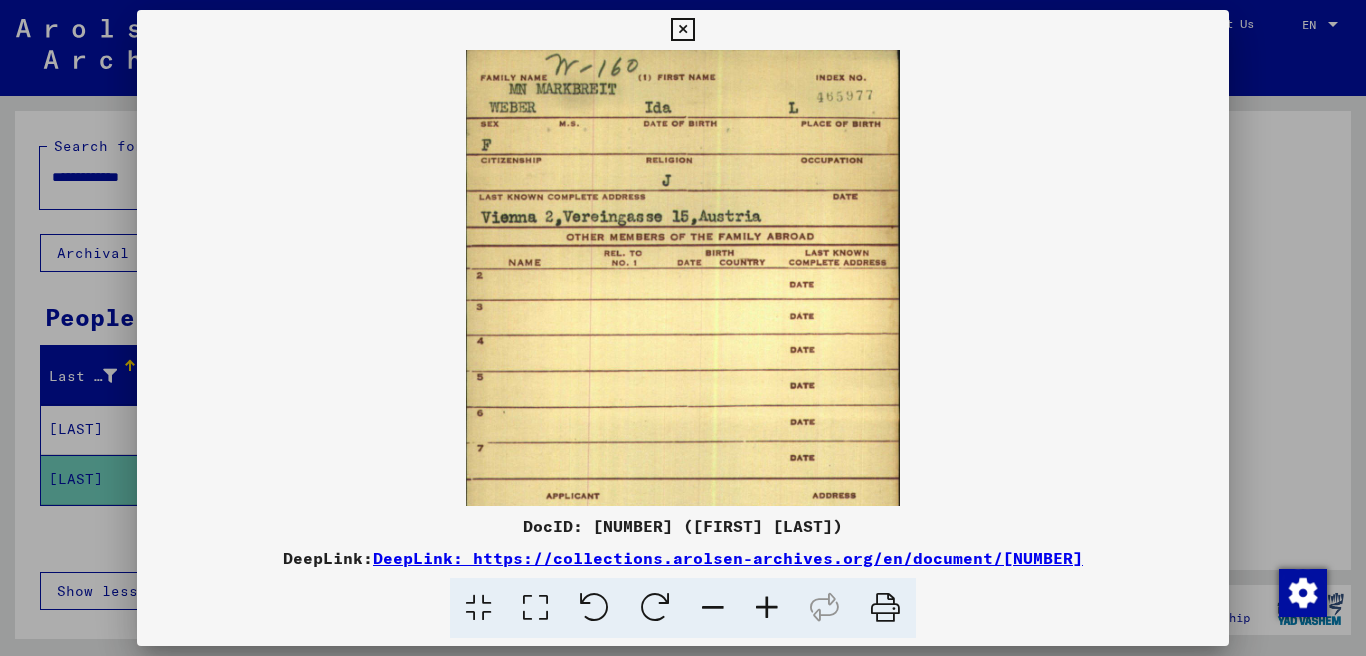 click at bounding box center (767, 608) 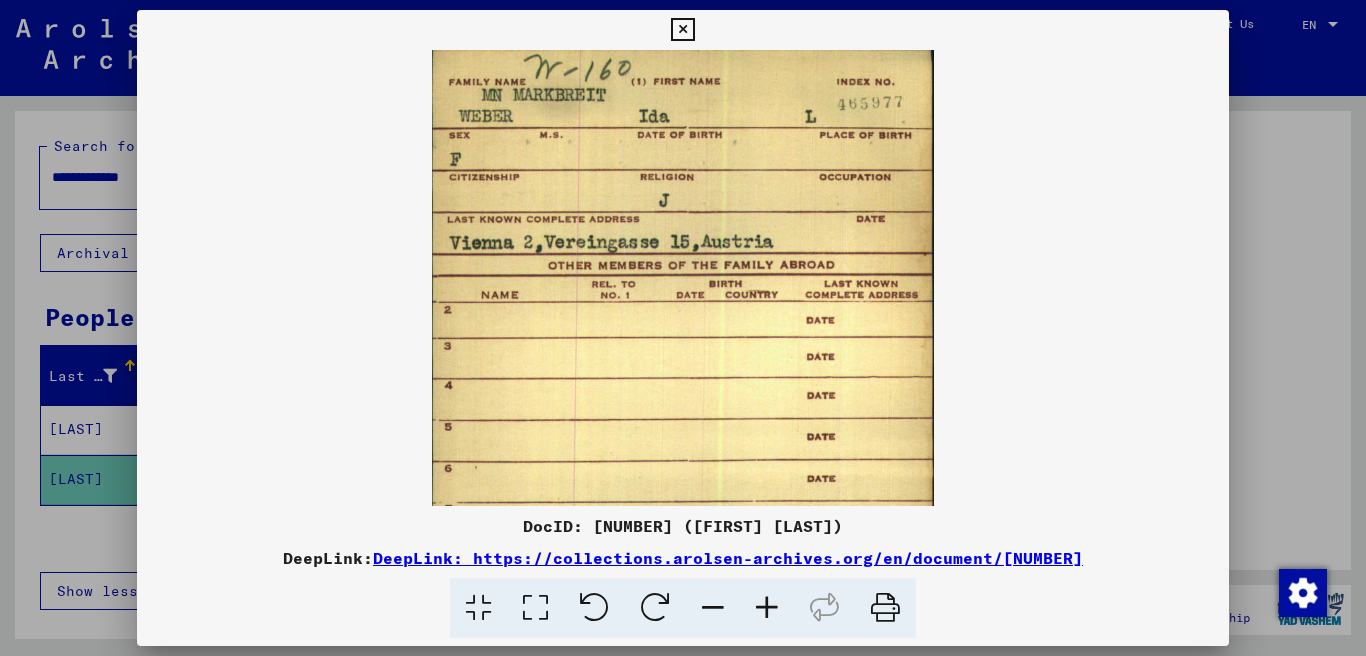 click at bounding box center [767, 608] 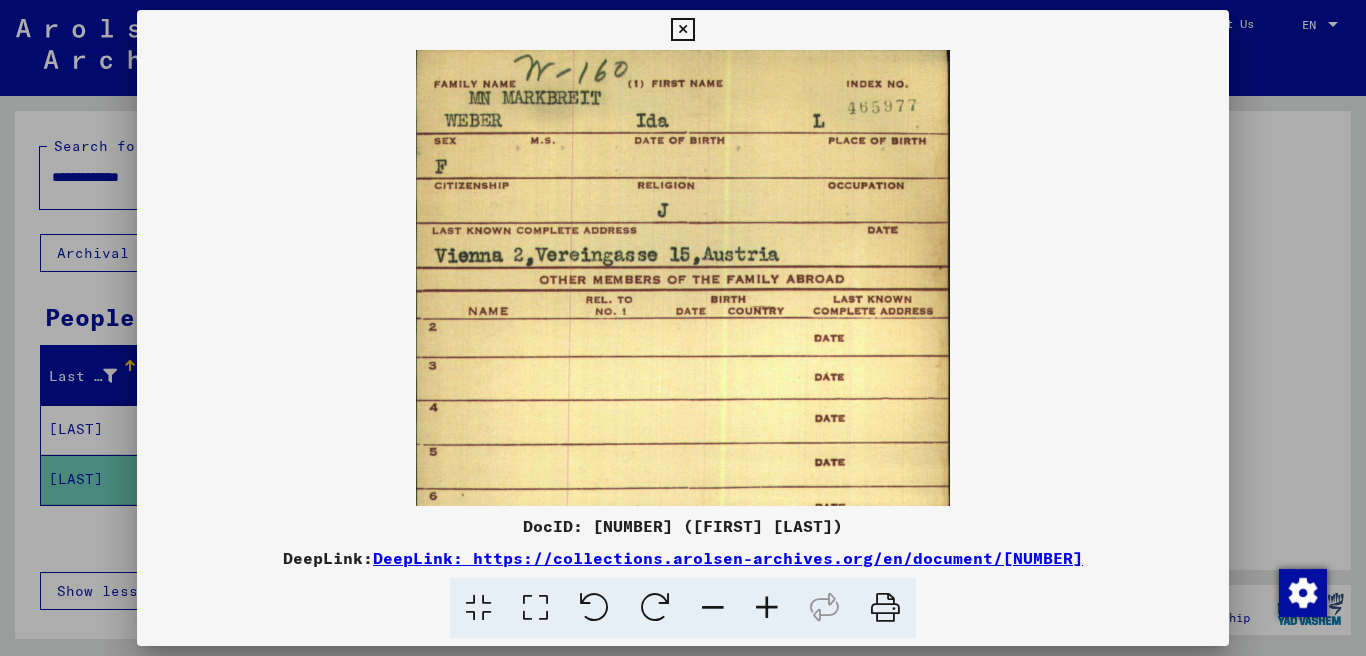 click at bounding box center [767, 608] 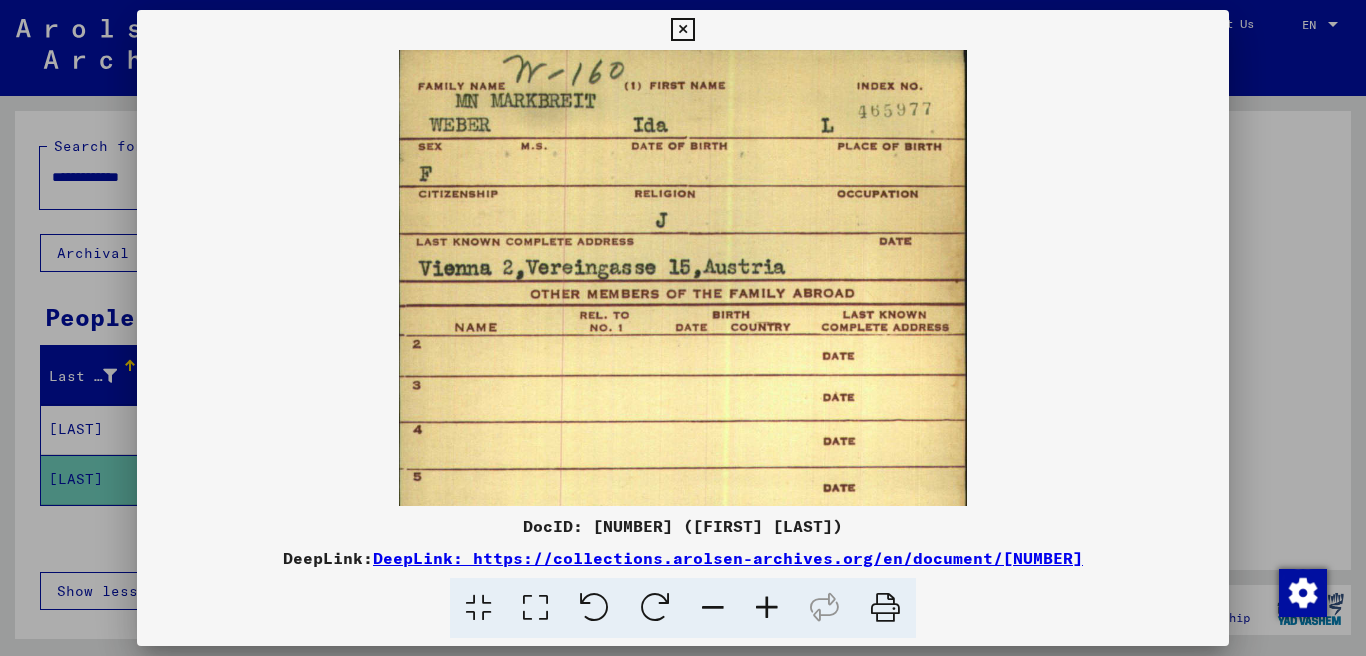 click at bounding box center [767, 608] 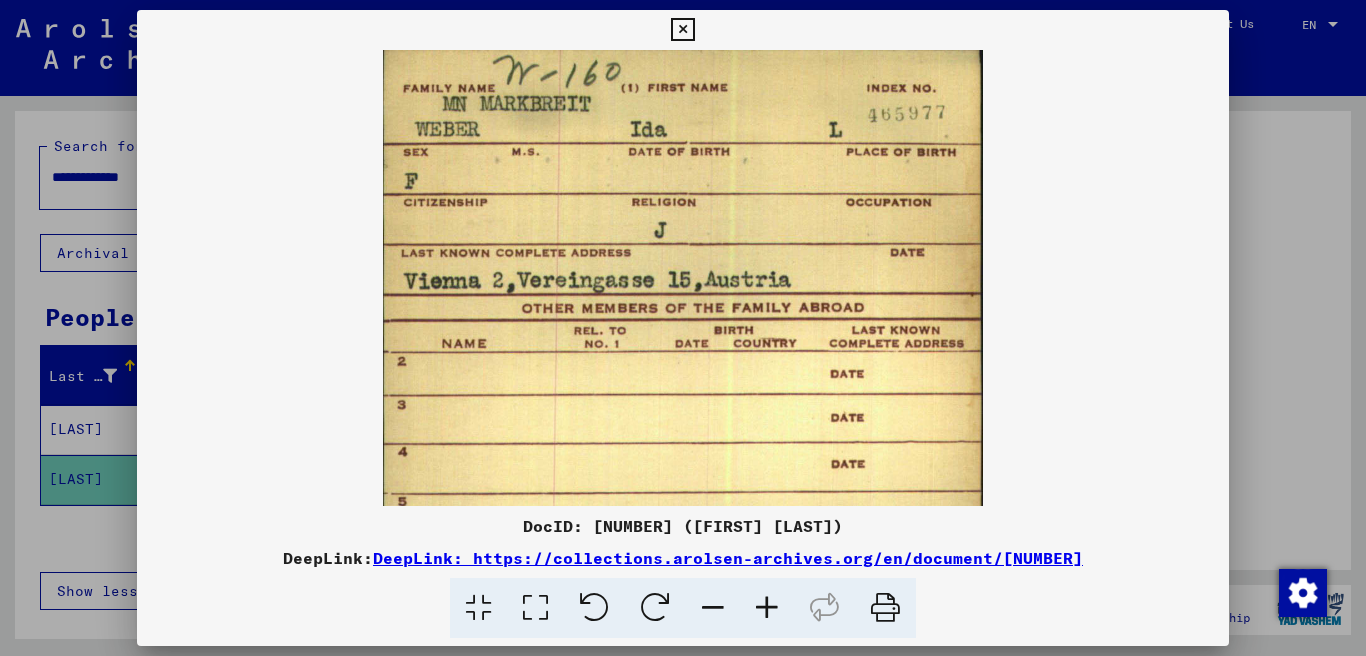 click at bounding box center [767, 608] 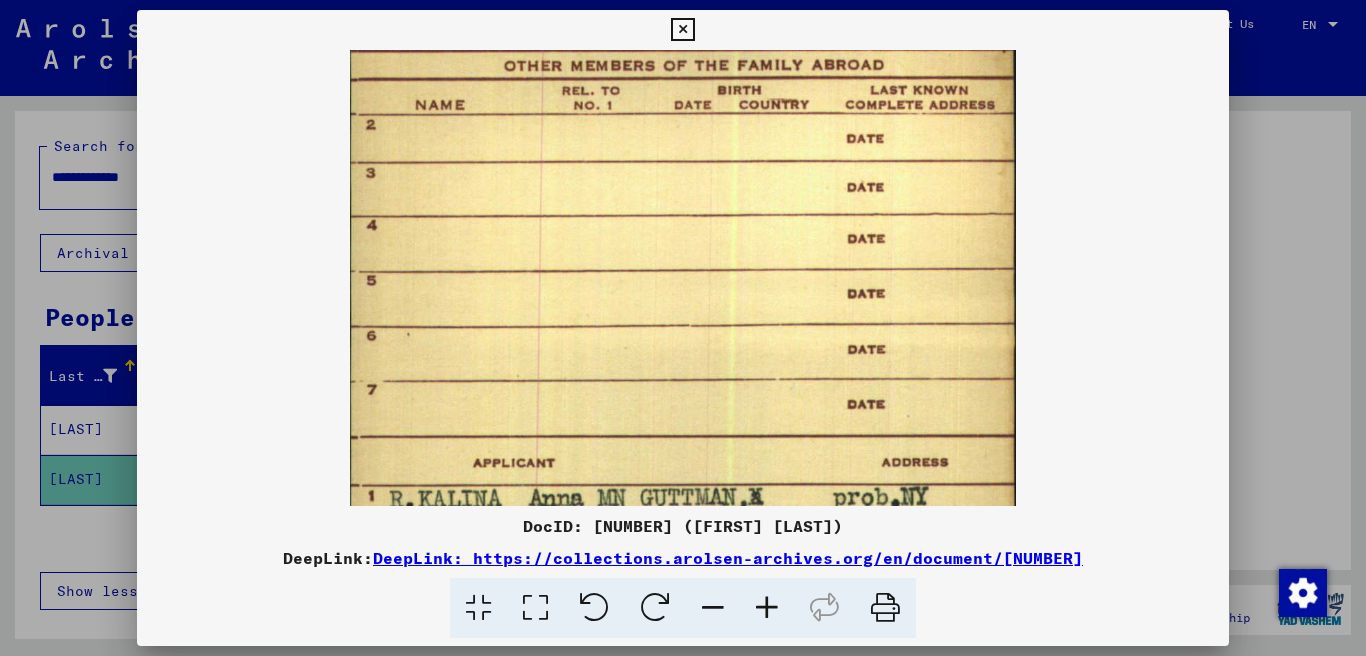 drag, startPoint x: 633, startPoint y: 252, endPoint x: 644, endPoint y: 158, distance: 94.641426 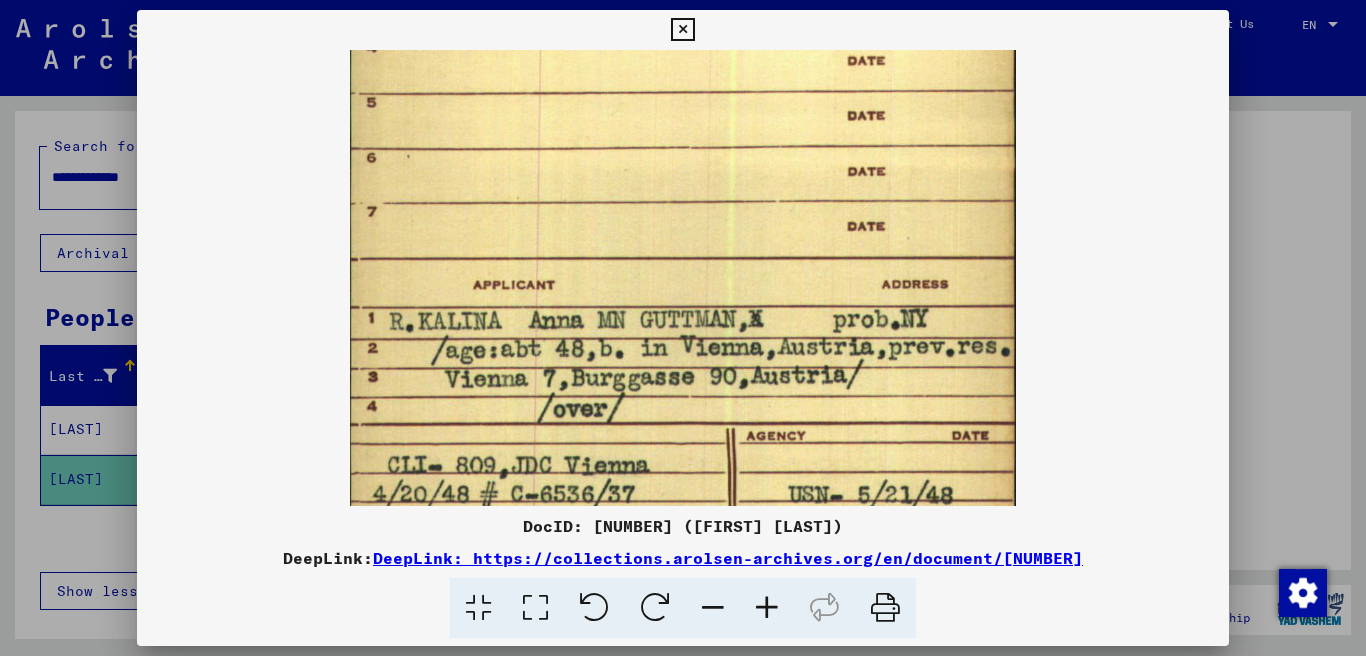 drag, startPoint x: 672, startPoint y: 356, endPoint x: 680, endPoint y: 177, distance: 179.17868 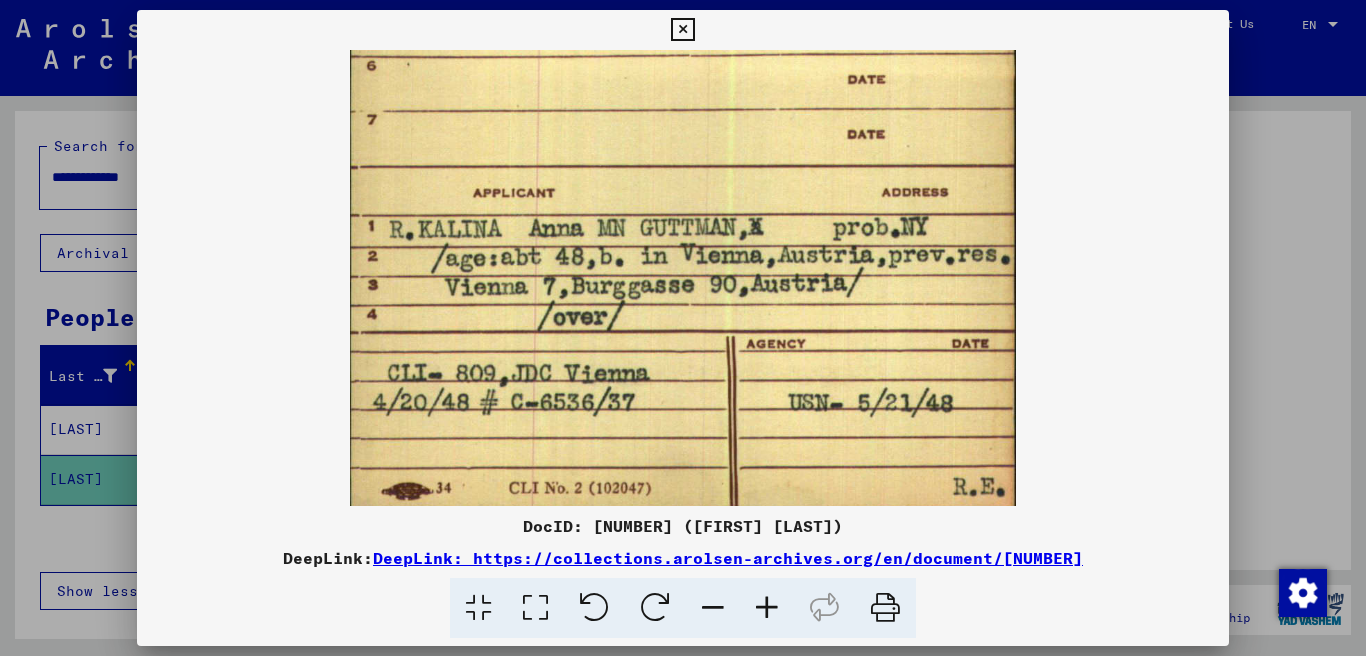 drag, startPoint x: 655, startPoint y: 277, endPoint x: 666, endPoint y: 186, distance: 91.66242 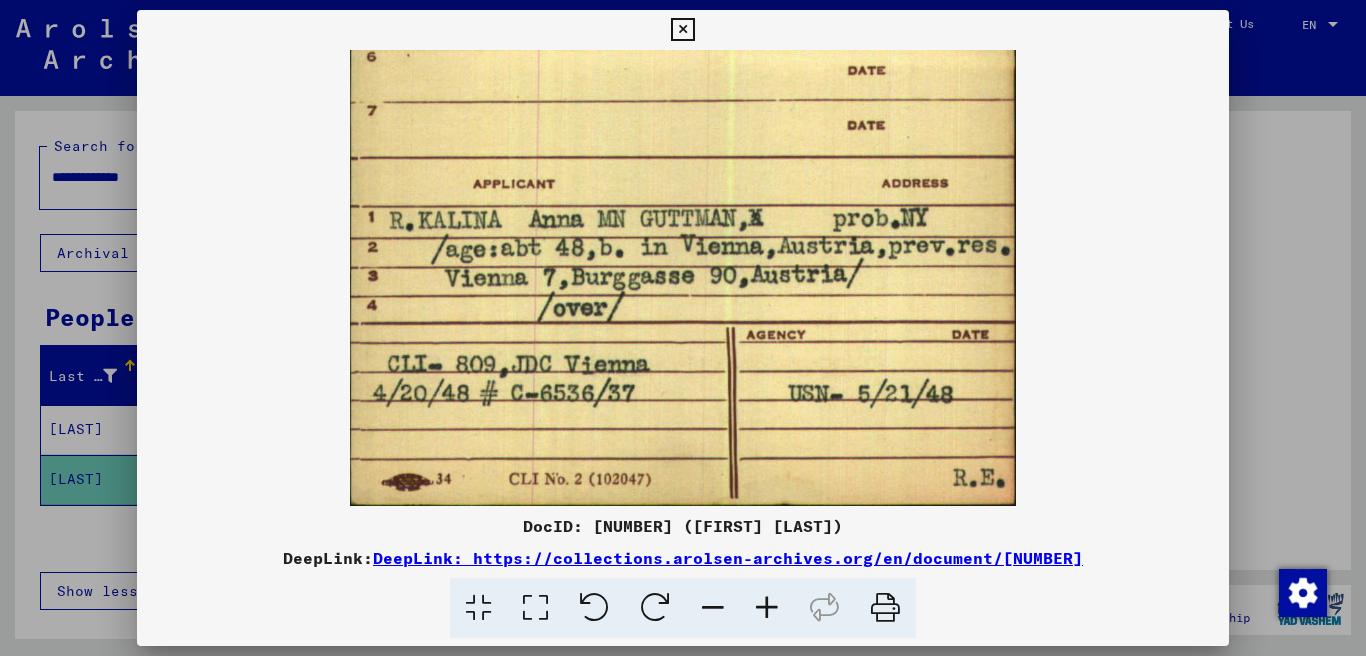 drag, startPoint x: 658, startPoint y: 371, endPoint x: 666, endPoint y: 335, distance: 36.878178 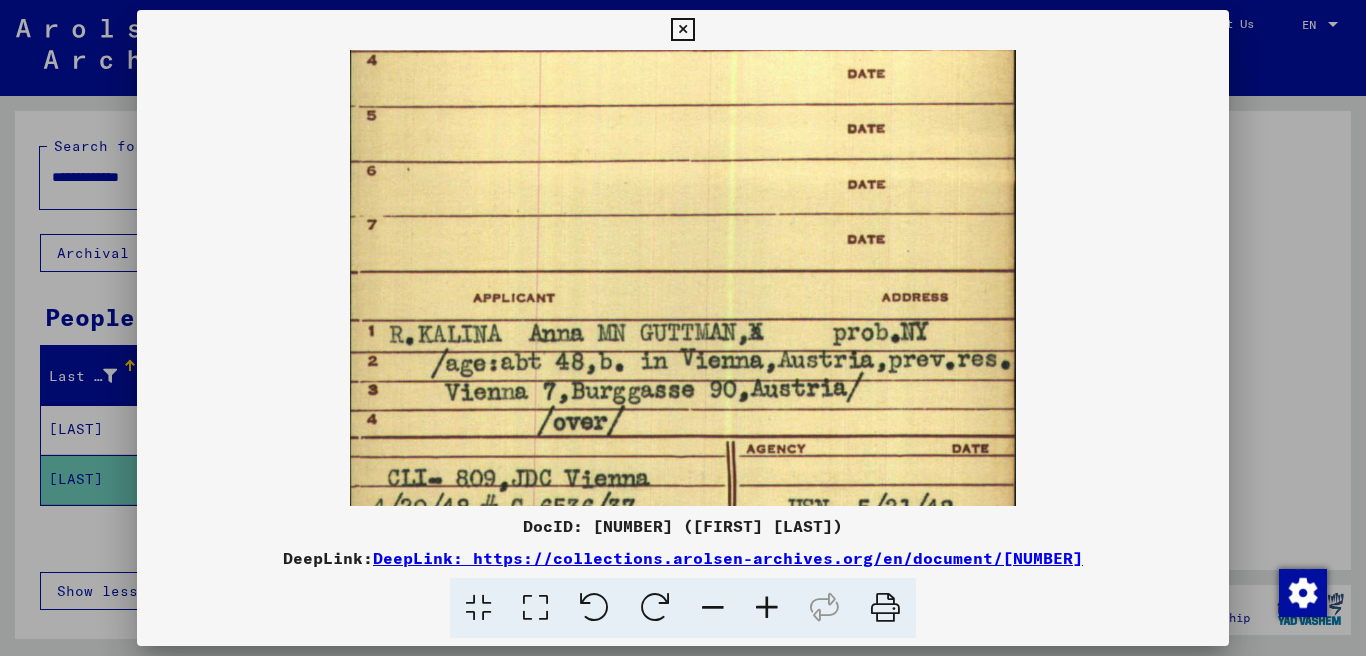 drag, startPoint x: 597, startPoint y: 253, endPoint x: 597, endPoint y: 368, distance: 115 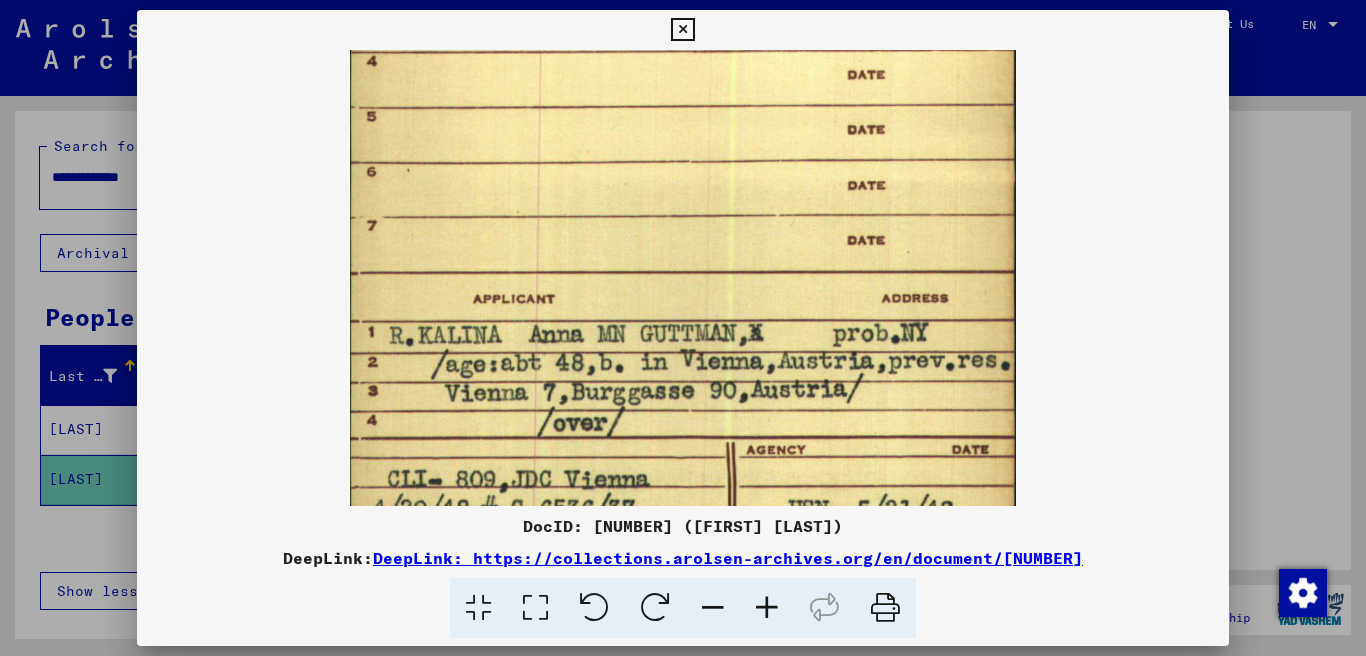 scroll, scrollTop: 550, scrollLeft: 0, axis: vertical 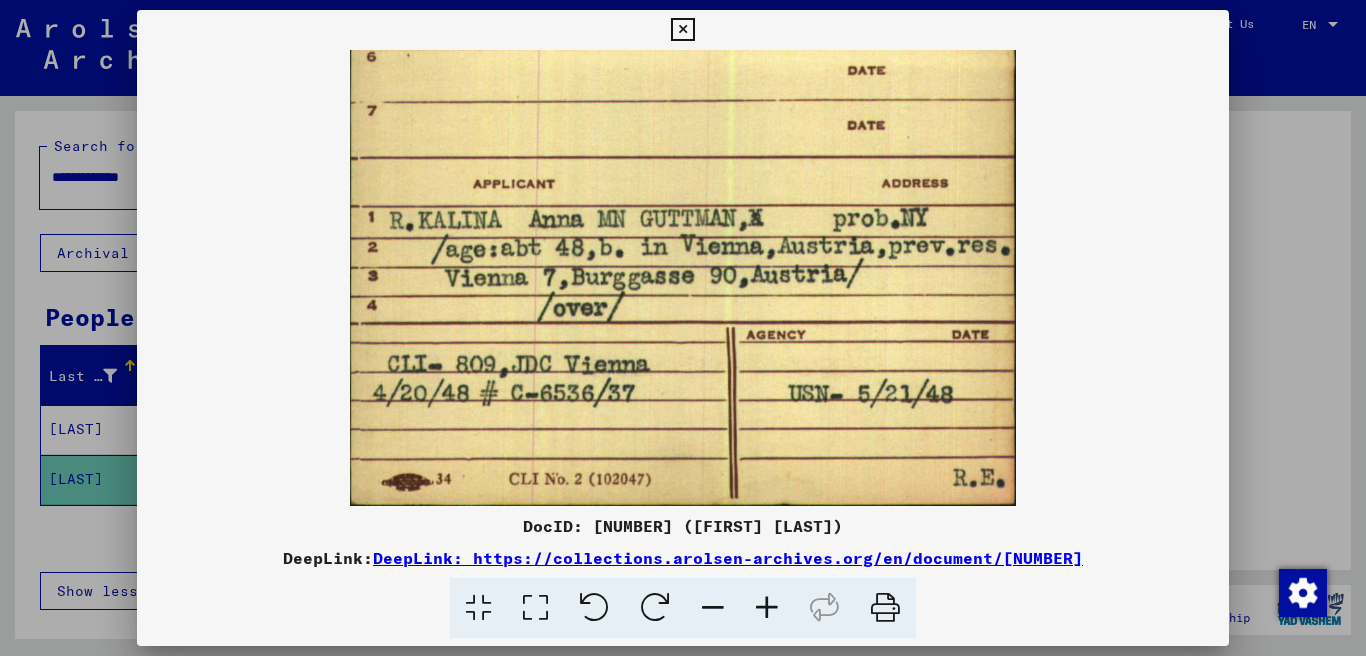 drag, startPoint x: 473, startPoint y: 385, endPoint x: 491, endPoint y: 259, distance: 127.27922 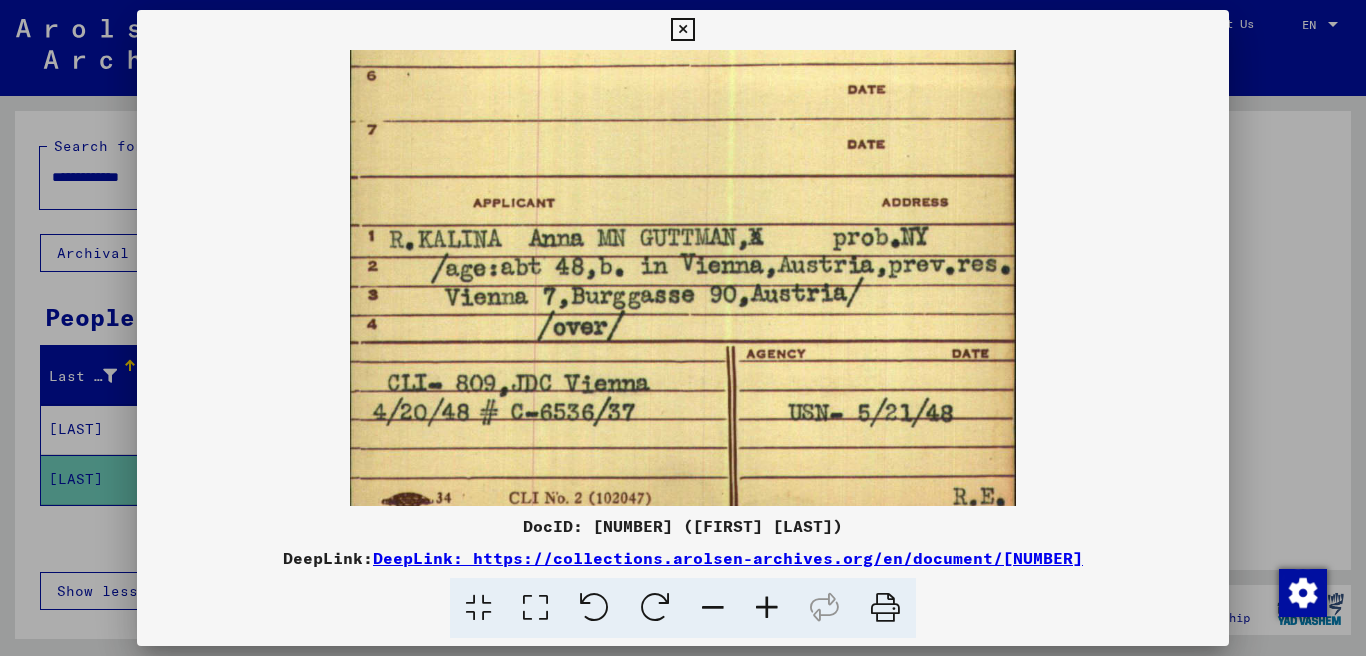drag, startPoint x: 498, startPoint y: 311, endPoint x: 496, endPoint y: 330, distance: 19.104973 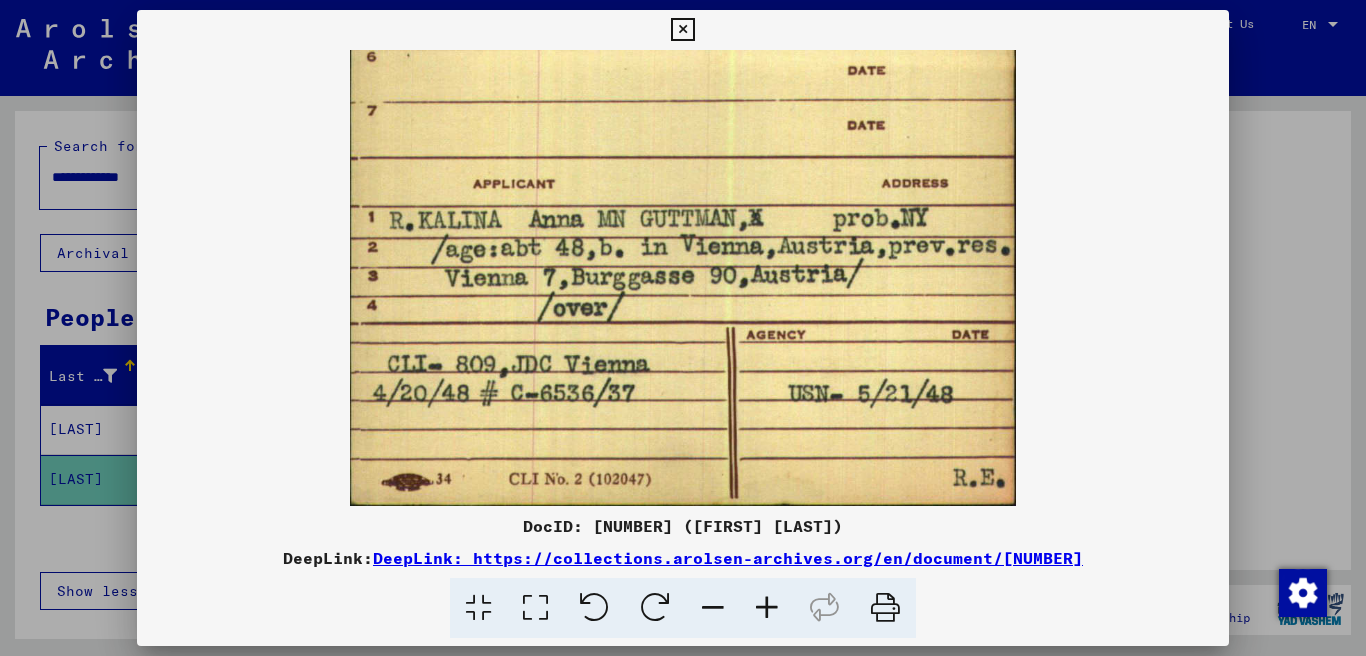 drag, startPoint x: 512, startPoint y: 314, endPoint x: 528, endPoint y: 193, distance: 122.05327 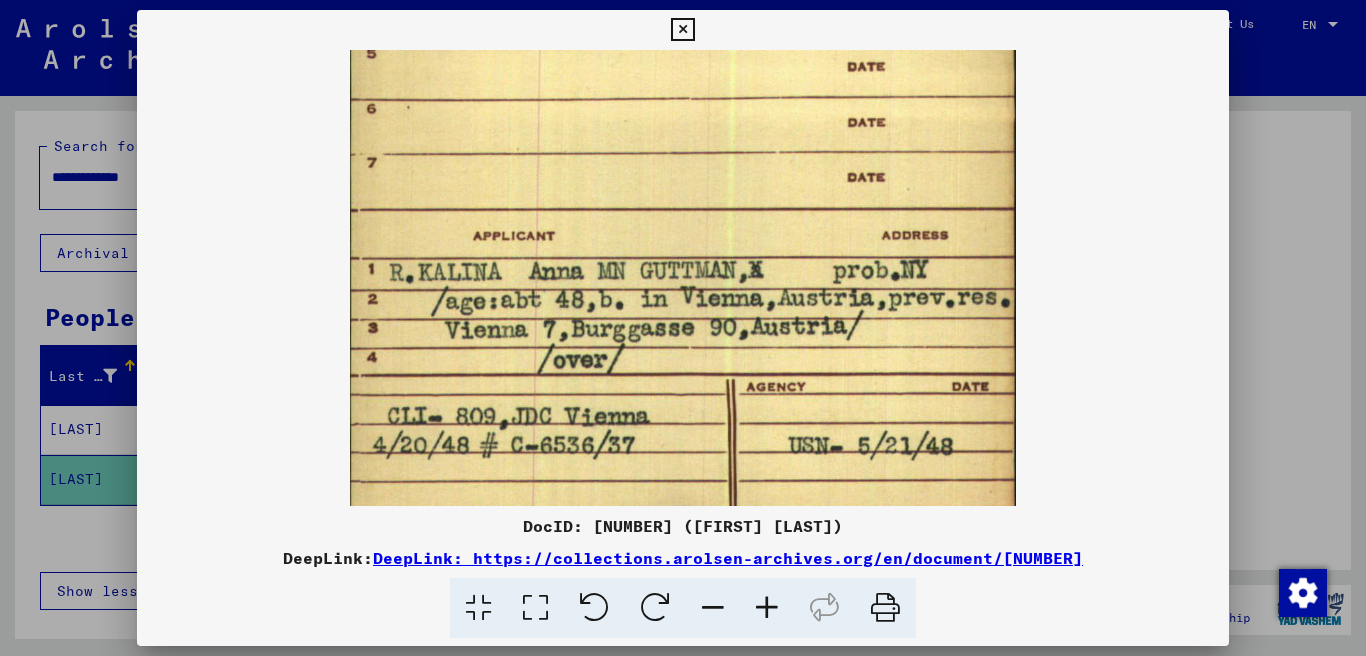 drag, startPoint x: 550, startPoint y: 272, endPoint x: 562, endPoint y: 324, distance: 53.366657 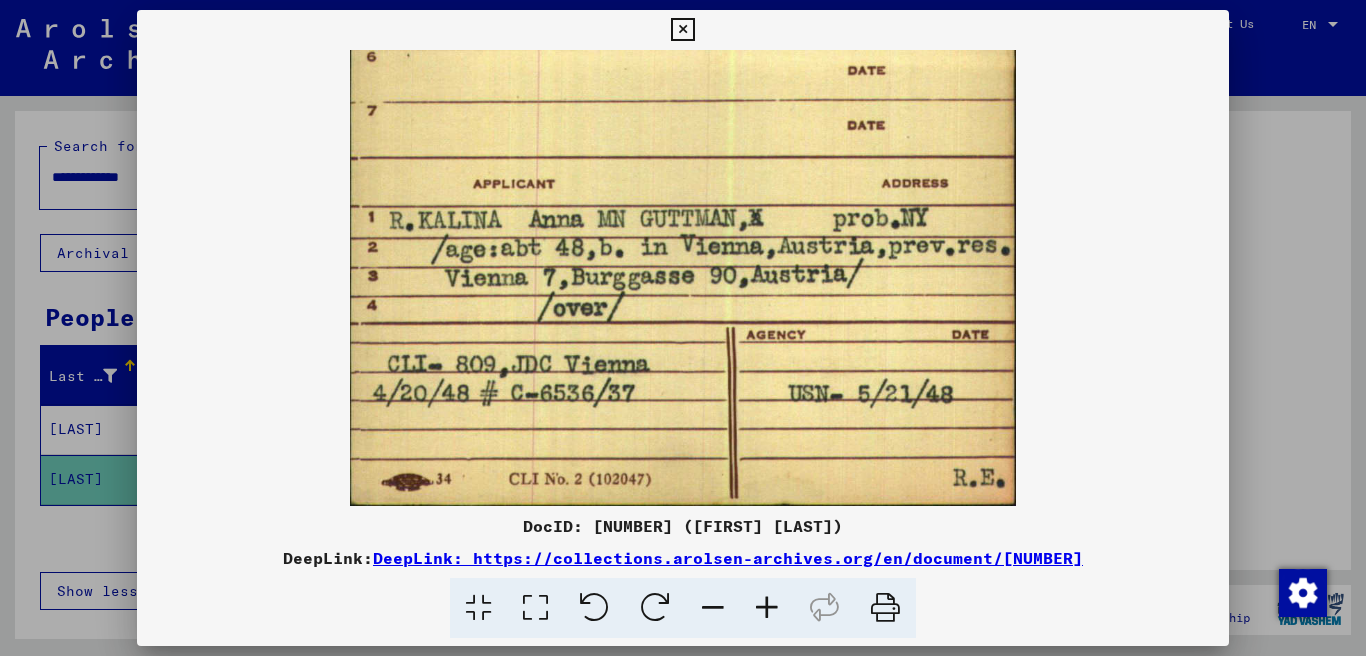 drag, startPoint x: 592, startPoint y: 373, endPoint x: 593, endPoint y: 289, distance: 84.00595 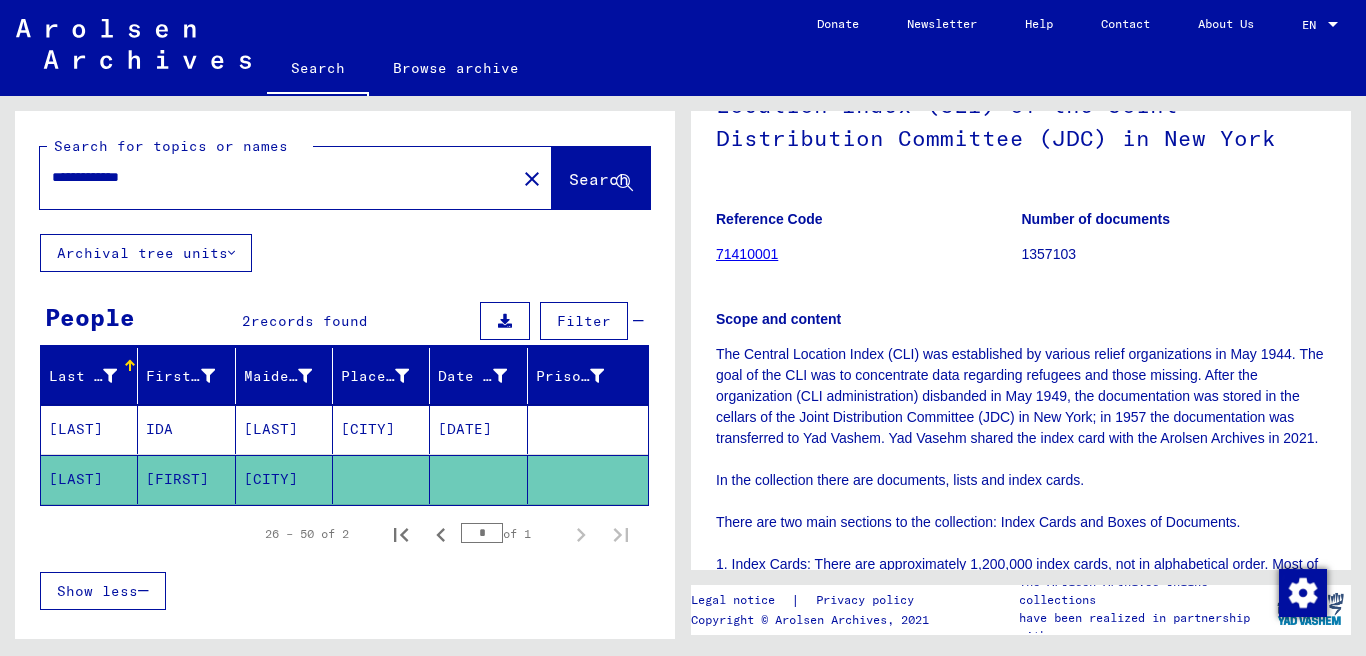 scroll, scrollTop: 0, scrollLeft: 0, axis: both 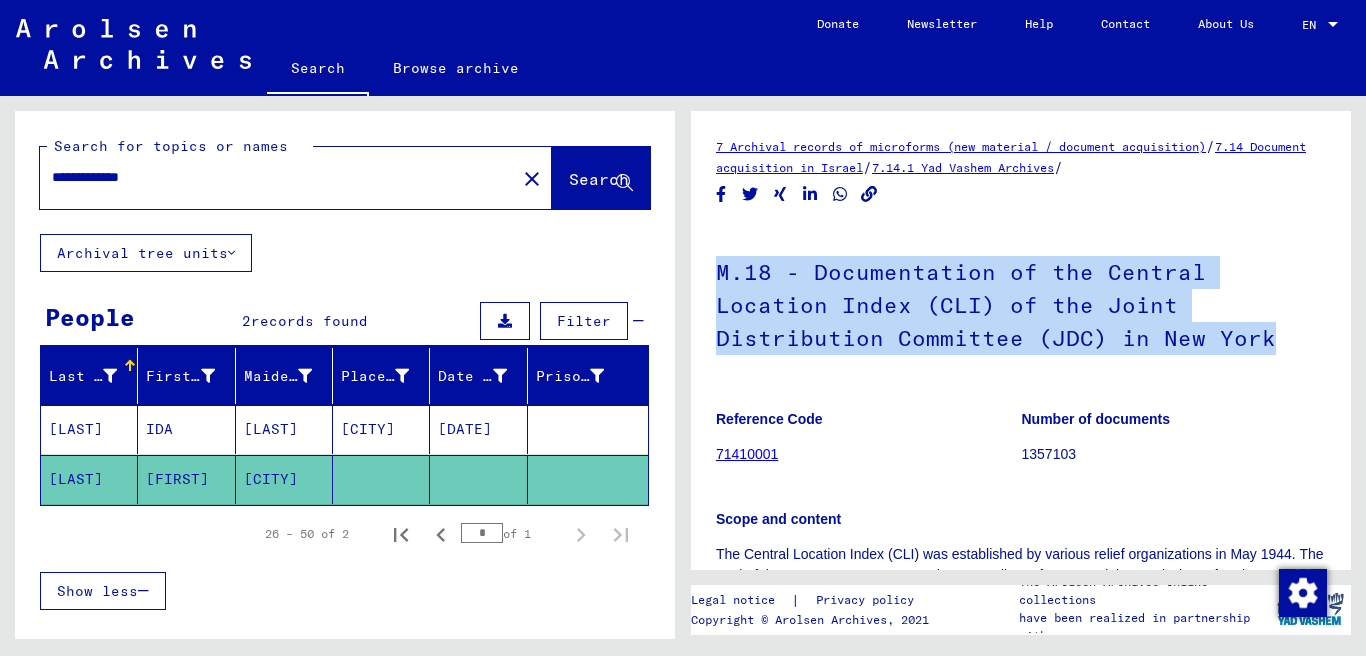 drag, startPoint x: 718, startPoint y: 269, endPoint x: 1280, endPoint y: 332, distance: 565.52014 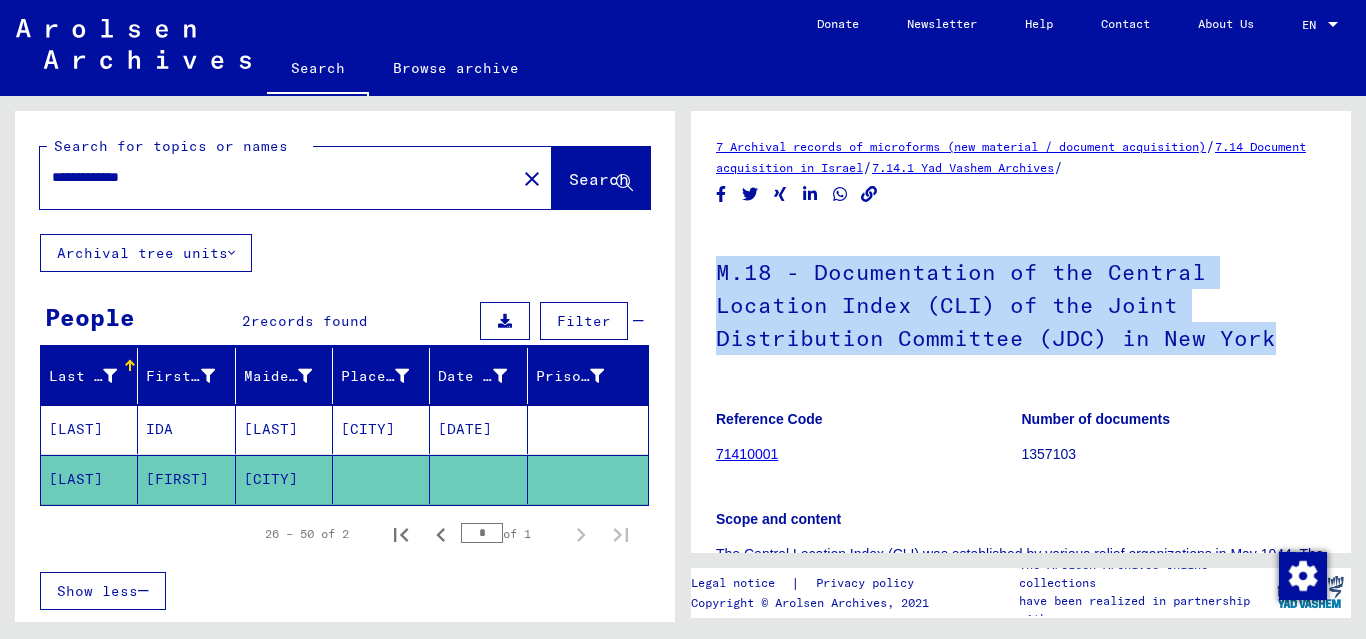 click at bounding box center (1261, 352) 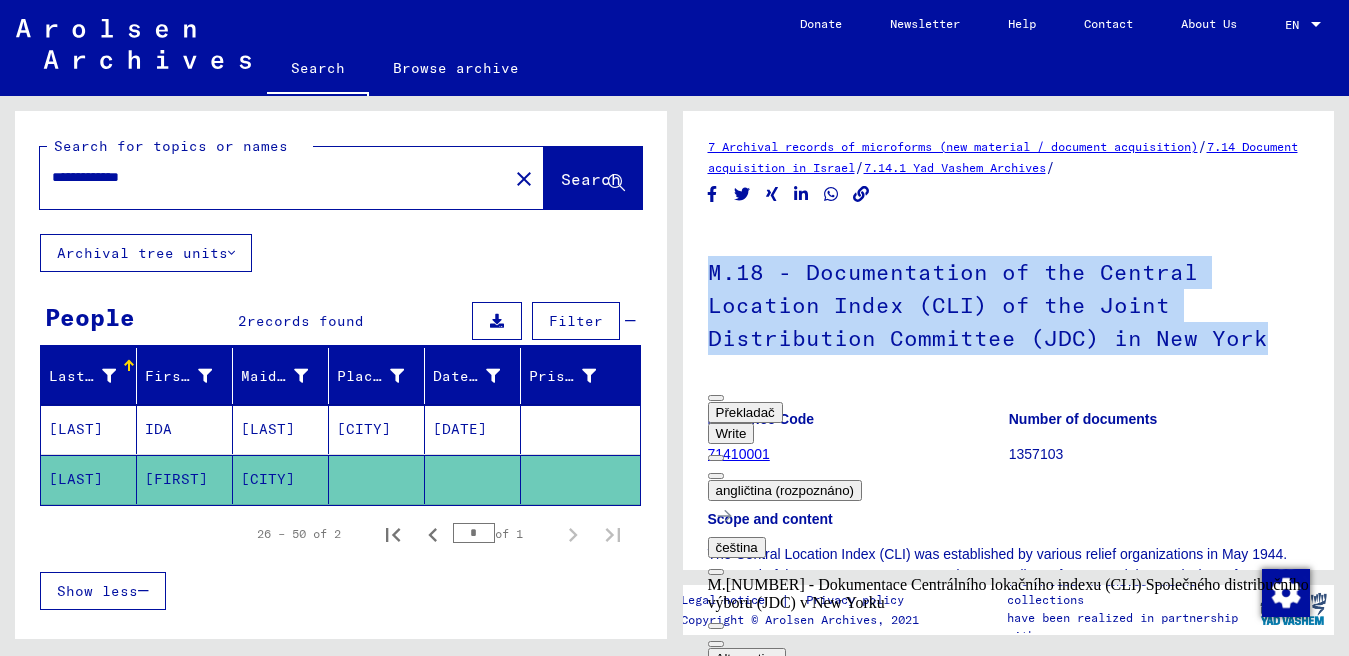 click on "7 Archival records of microforms (new material / document acquisition)   /   7.14 Document acquisition in Israel   /   7.14.1 Yad Vashem Archives   /  M.18 - Documentation of the Central Location Index (CLI) of the Joint      Distribution Committee (JDC) in New York Reference Code 71410001 Number of documents 1357103 Scope and content The Central Location Index (CLI) was established by various relief       organizations in May 1944. The goal of the CLI was to concentrate data       regarding refugees and those missing. After the organization (CLI       administration) disbanded in May 1949, the documentation was stored in the       cellars of the Joint Distribution Committee (JDC) in New York; in 1957 the       documentation was transferred to Yad Vashem. Yad Vasehm shared the index       card with the Arolsen Archives in 2021. In the collection there are       documents, lists and index cards. There are two main sections to       the collection: Index Cards and Boxes of Documents. Yad Vashem Archives" 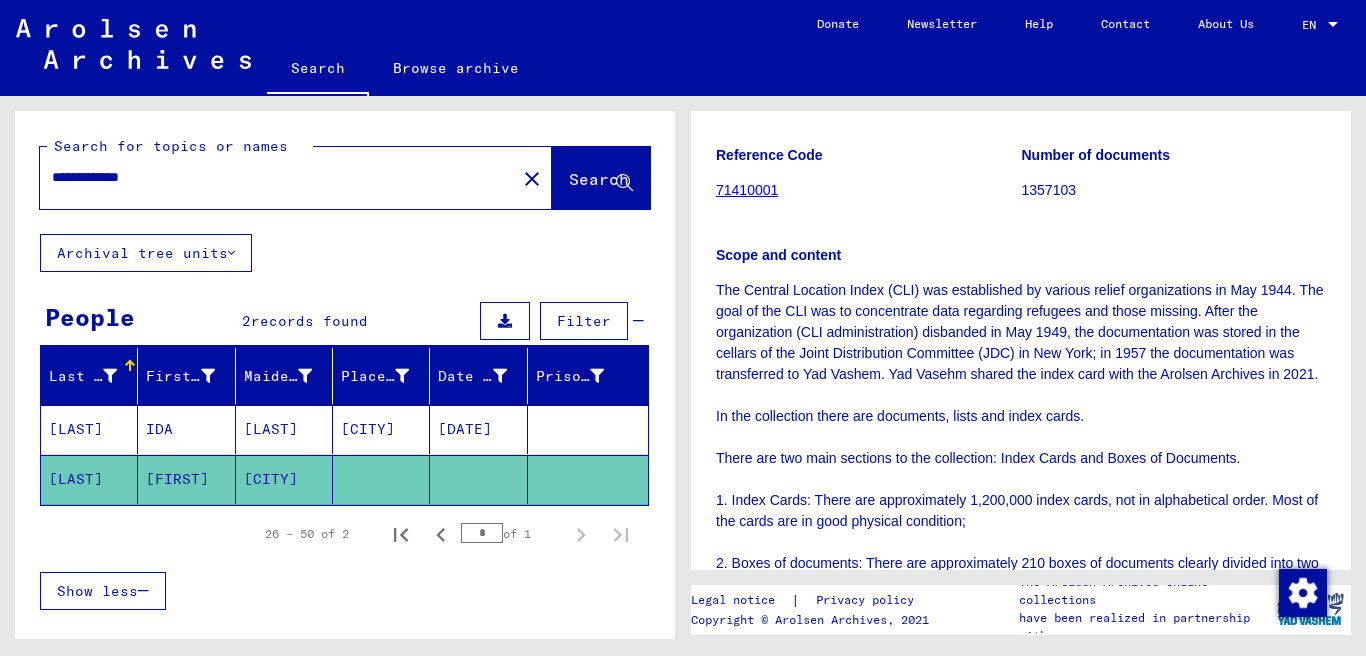 scroll, scrollTop: 300, scrollLeft: 0, axis: vertical 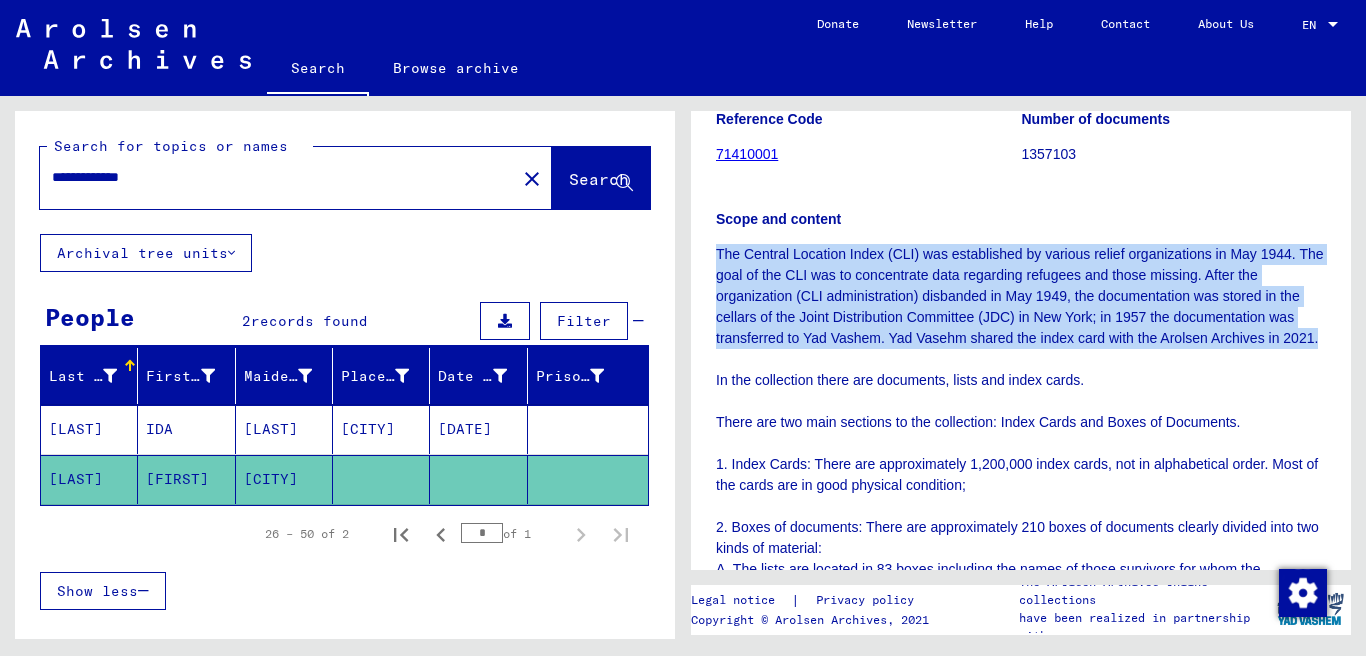 drag, startPoint x: 718, startPoint y: 252, endPoint x: 759, endPoint y: 360, distance: 115.52056 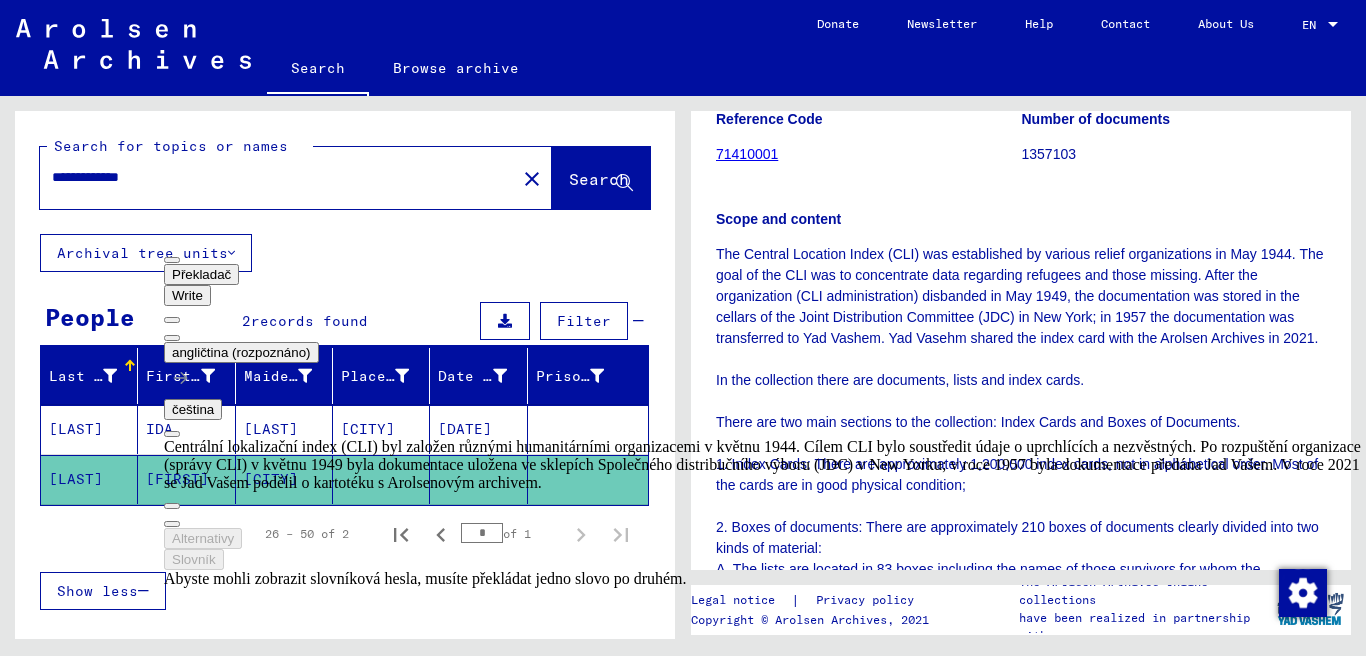 click on "The Central Location Index (CLI) was established by various relief       organizations in May 1944. The goal of the CLI was to concentrate data       regarding refugees and those missing. After the organization (CLI       administration) disbanded in May 1949, the documentation was stored in the       cellars of the Joint Distribution Committee (JDC) in New York; in 1957 the       documentation was transferred to Yad Vashem. Yad Vasehm shared the index       card with the Arolsen Archives in 2021. In the collection there are       documents, lists and index cards. There are two main sections to       the collection: Index Cards and Boxes of Documents. 1. Index Cards:       There are approximately 1,200,000 index cards, not in alphabetical order.       Most of the cards are in good physical condition; 2. Boxes of       documents: There are approximately 210 boxes of documents clearly divided       into two kinds of material:" 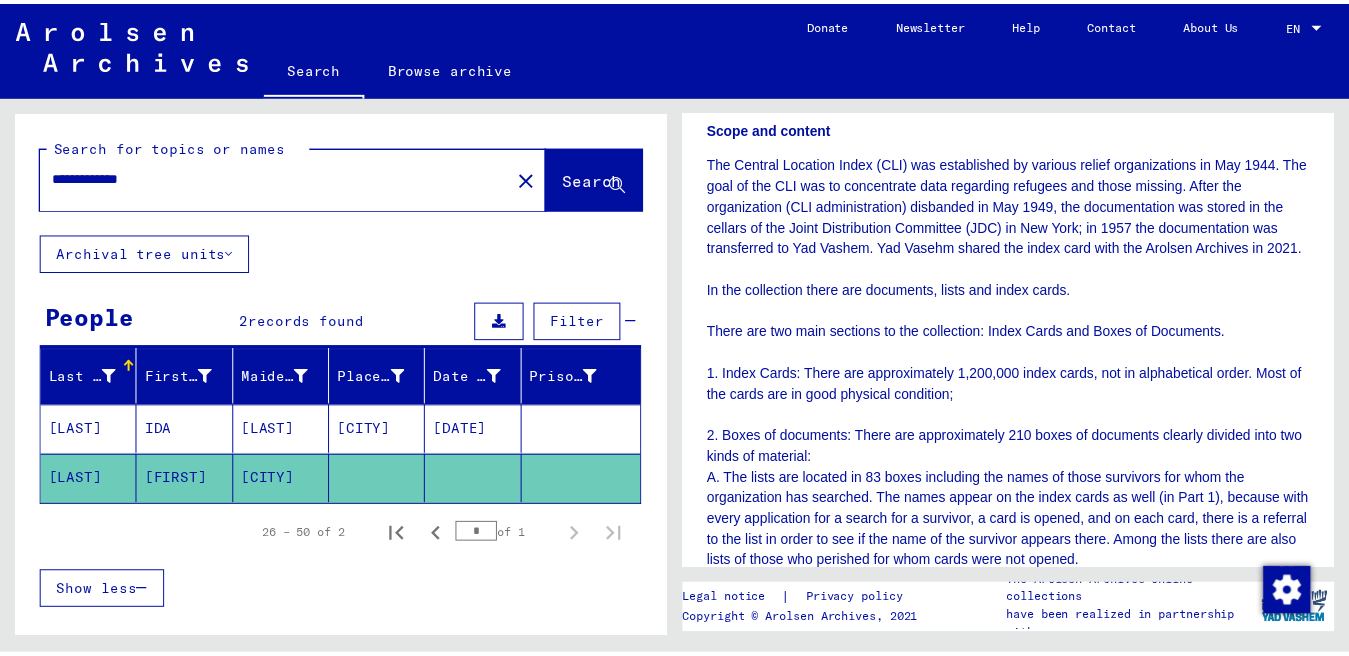 scroll, scrollTop: 500, scrollLeft: 0, axis: vertical 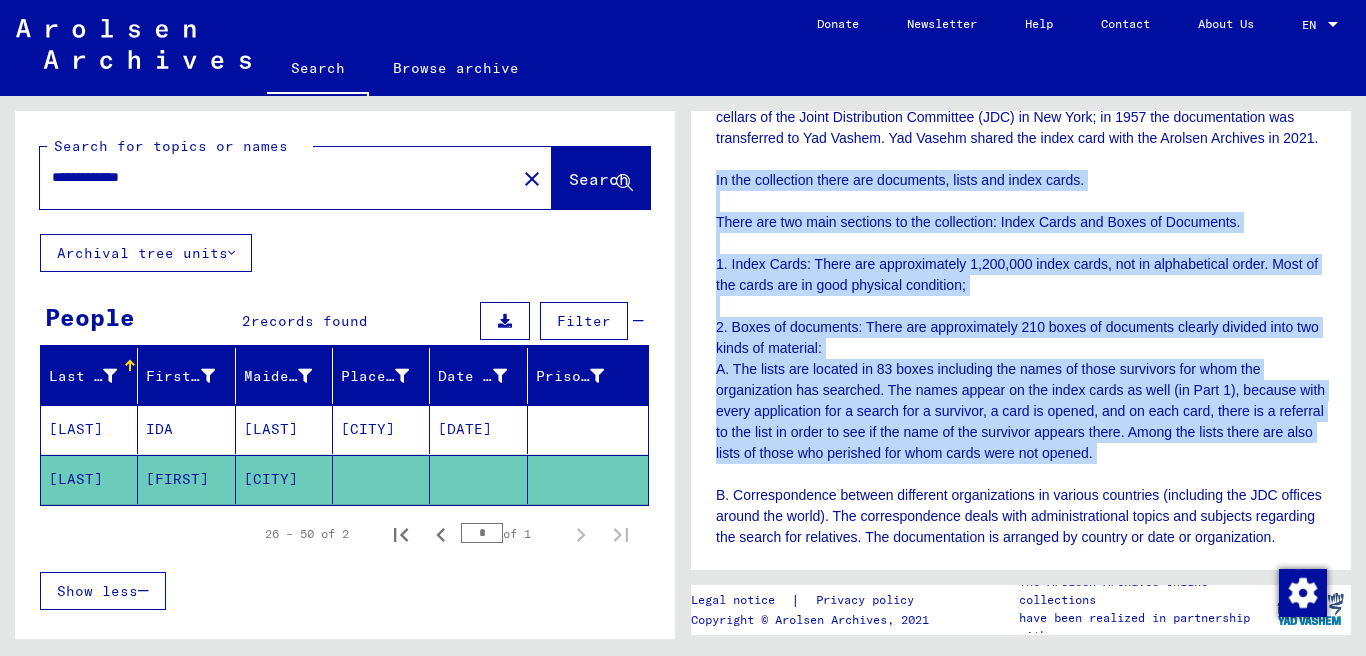 drag, startPoint x: 726, startPoint y: 205, endPoint x: 1175, endPoint y: 489, distance: 531.2786 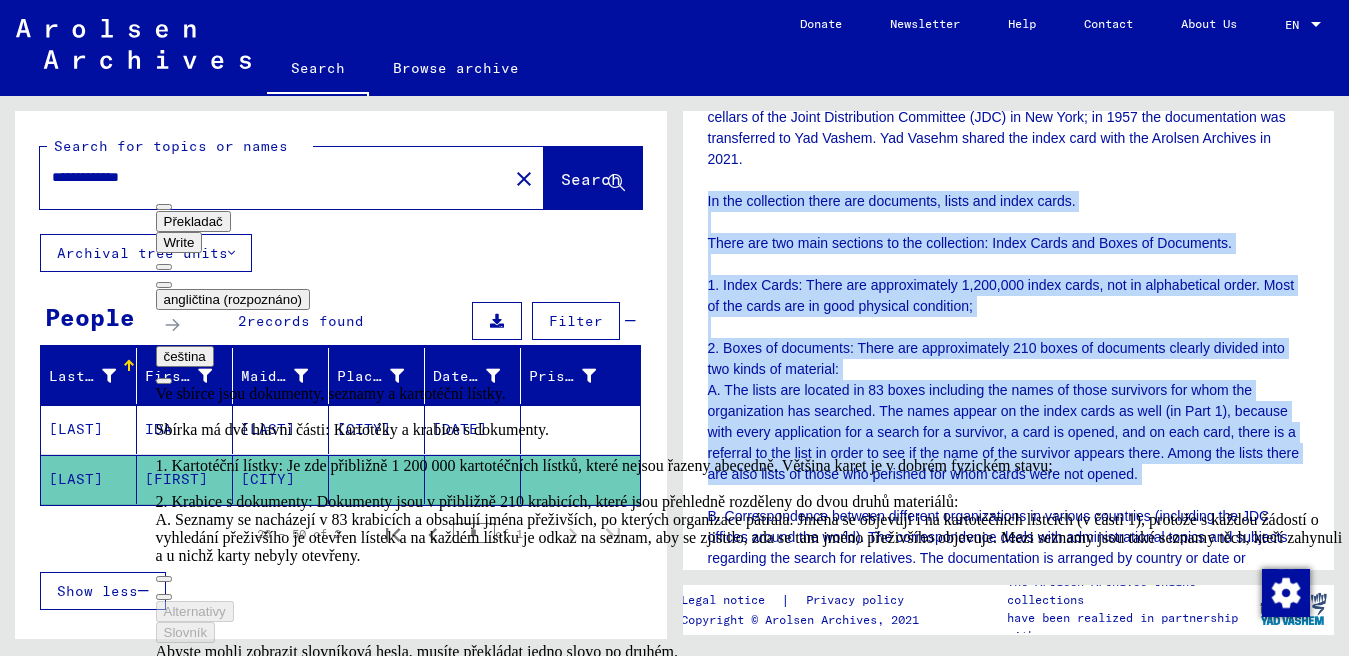 scroll, scrollTop: 36, scrollLeft: 0, axis: vertical 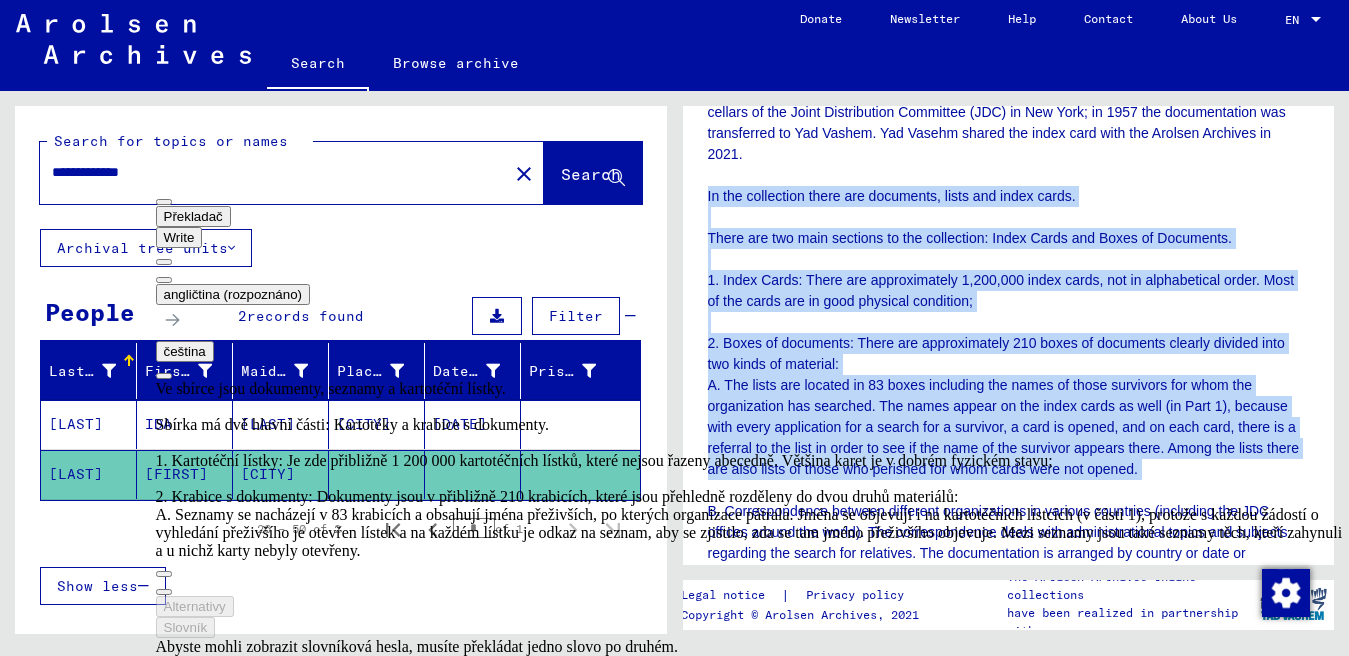 click on "The Central Location Index (CLI) was established by various relief       organizations in May 1944. The goal of the CLI was to concentrate data       regarding refugees and those missing. After the organization (CLI       administration) disbanded in May 1949, the documentation was stored in the       cellars of the Joint Distribution Committee (JDC) in New York; in 1957 the       documentation was transferred to Yad Vashem. Yad Vasehm shared the index       card with the Arolsen Archives in 2021. In the collection there are       documents, lists and index cards. There are two main sections to       the collection: Index Cards and Boxes of Documents. 1. Index Cards:       There are approximately 1,200,000 index cards, not in alphabetical order.       Most of the cards are in good physical condition; 2. Boxes of       documents: There are approximately 210 boxes of documents clearly divided       into two kinds of material:" 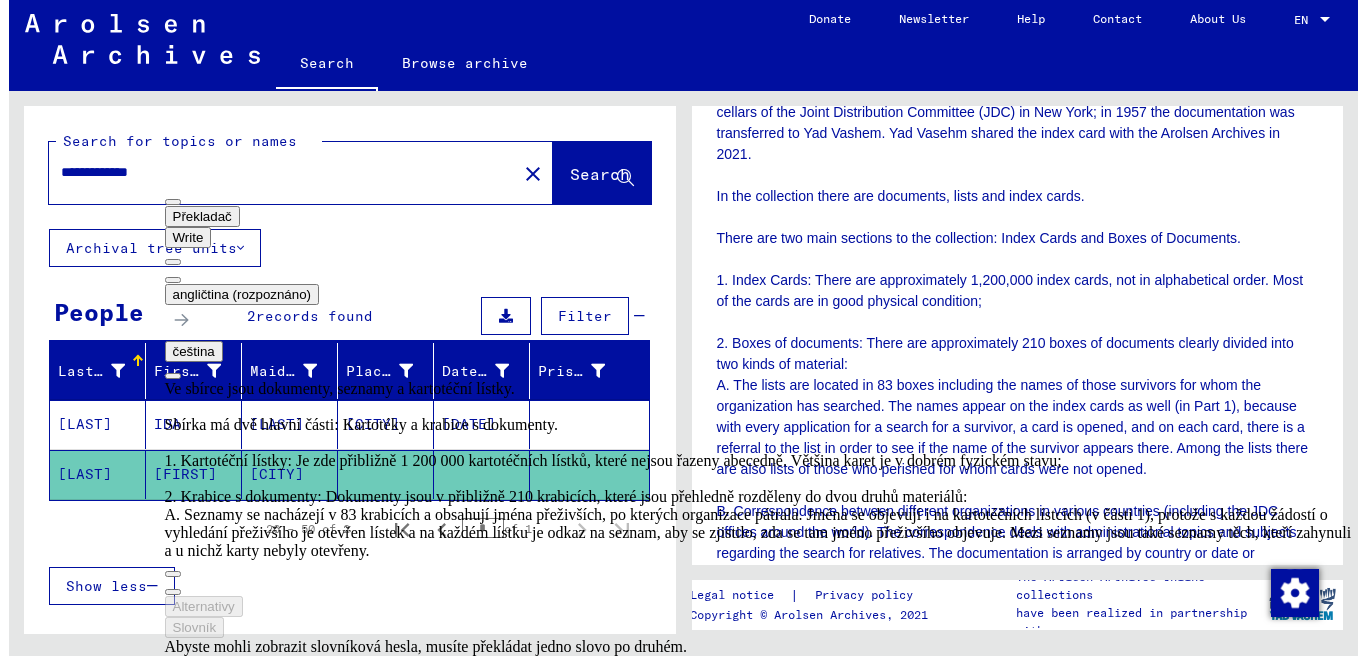 scroll, scrollTop: 0, scrollLeft: 0, axis: both 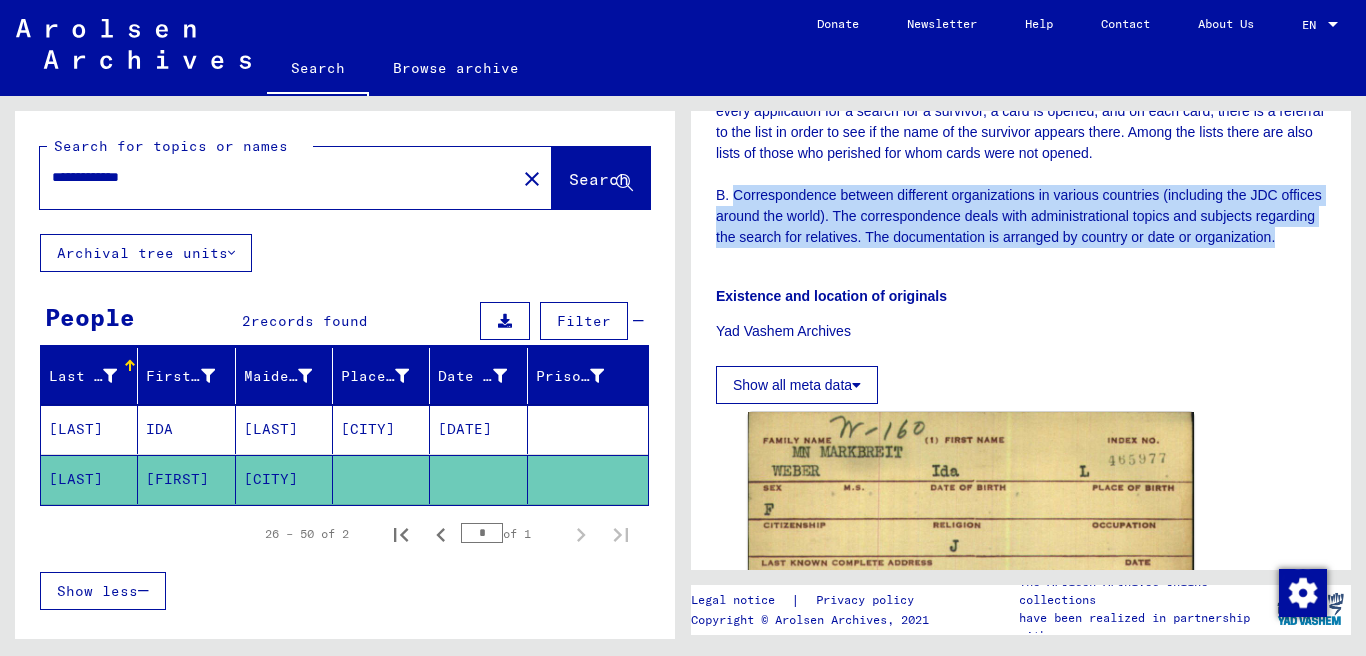 drag, startPoint x: 767, startPoint y: 243, endPoint x: 810, endPoint y: 275, distance: 53.600372 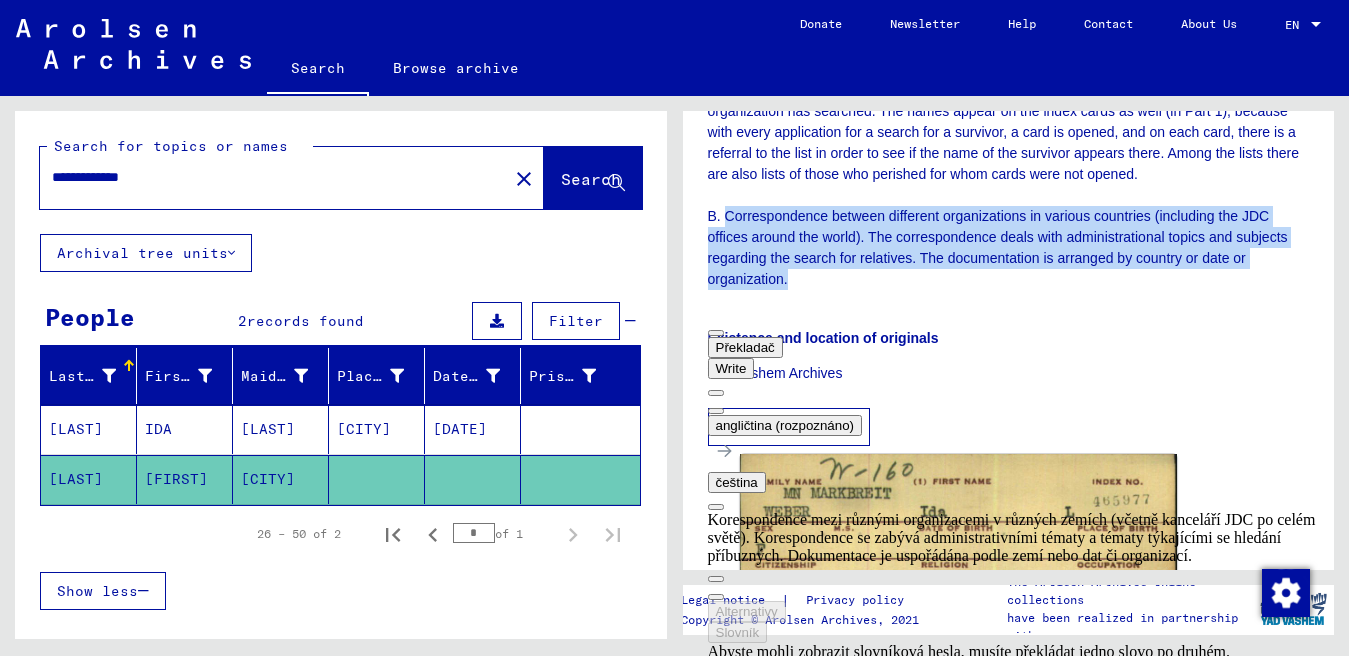 click at bounding box center [716, 411] 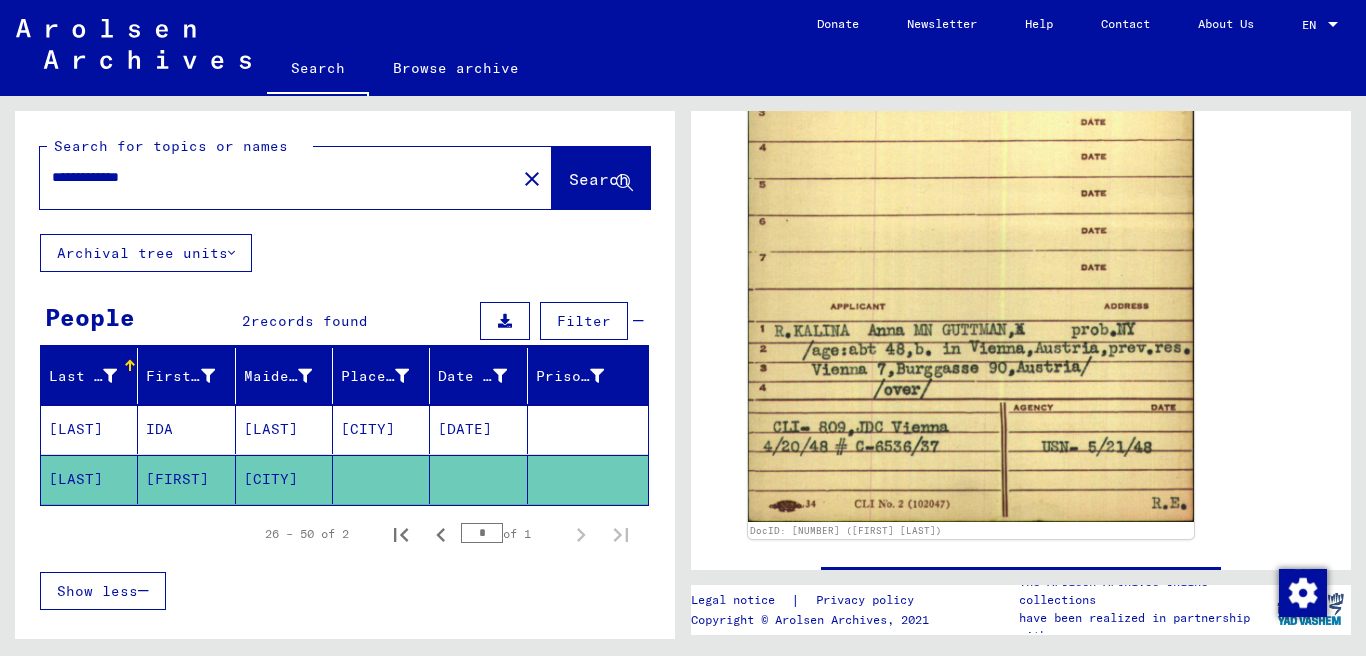scroll, scrollTop: 1375, scrollLeft: 0, axis: vertical 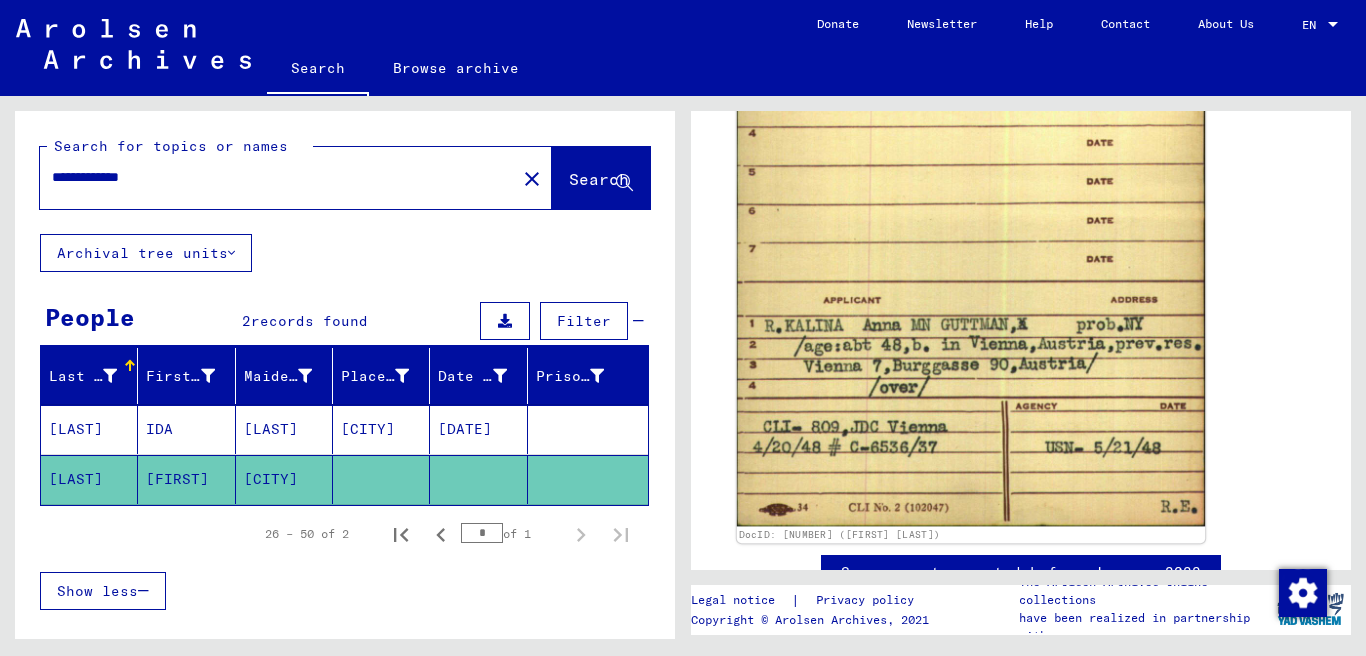 click 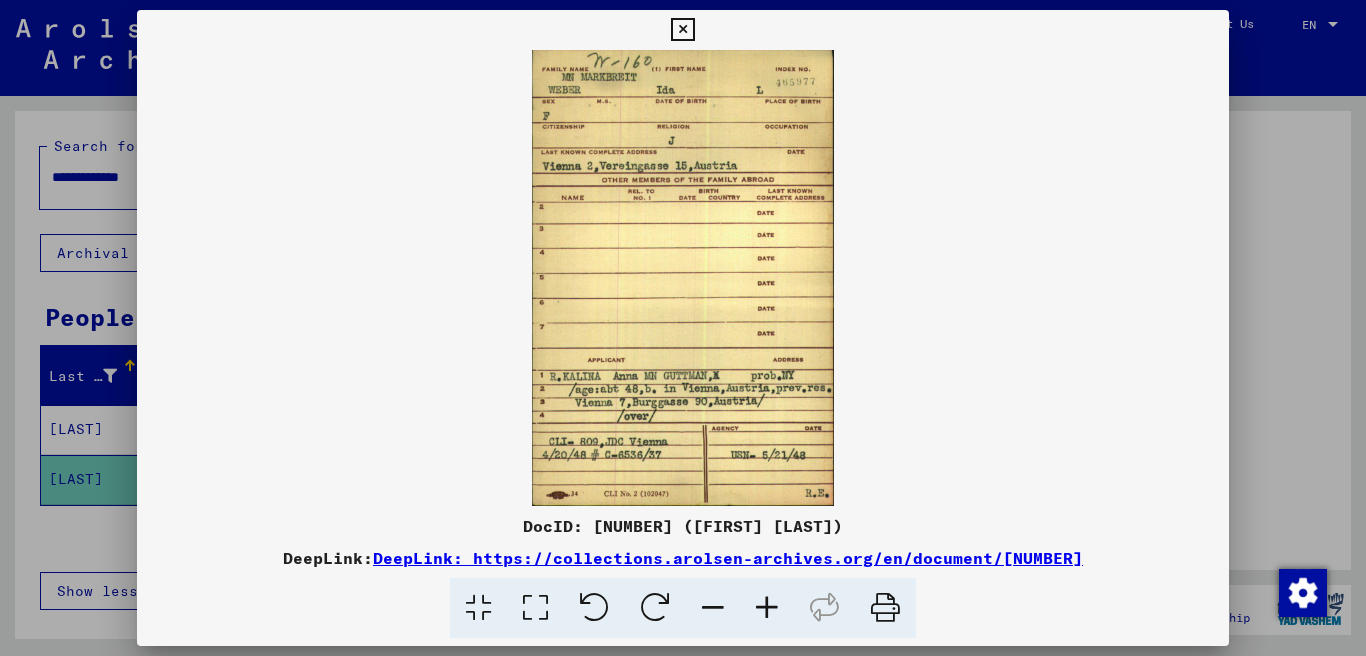 click at bounding box center (683, 278) 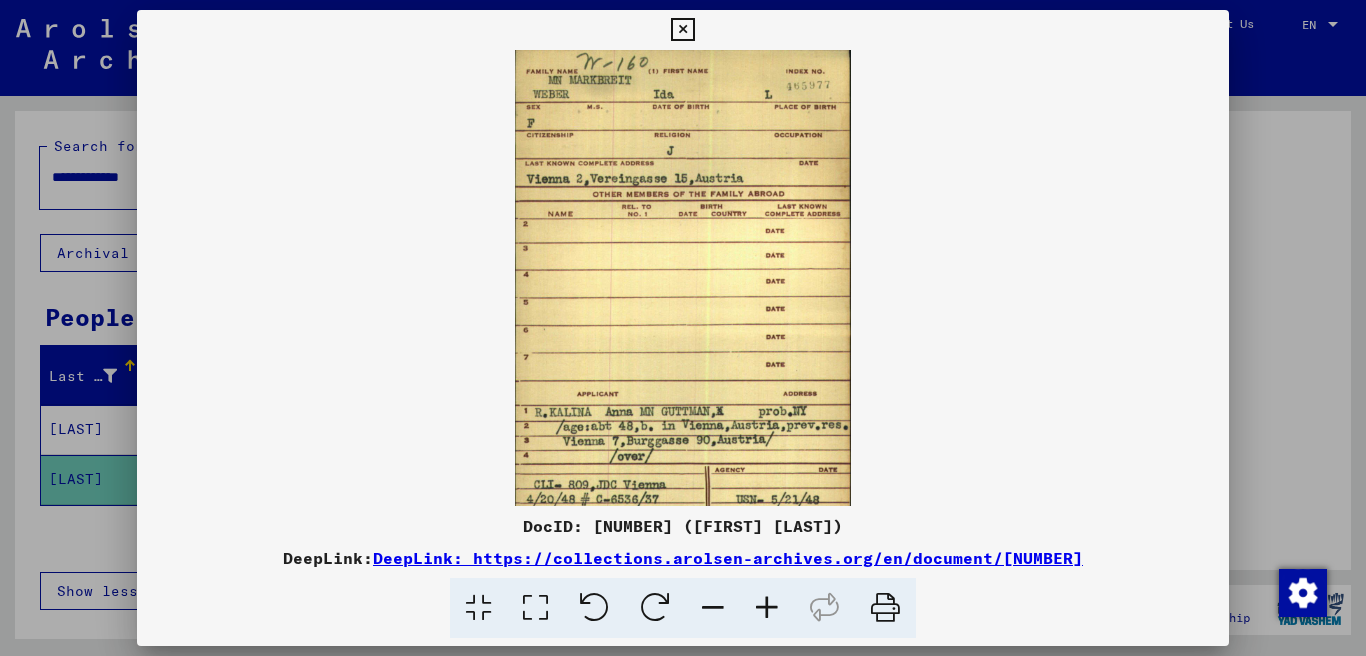click at bounding box center [767, 608] 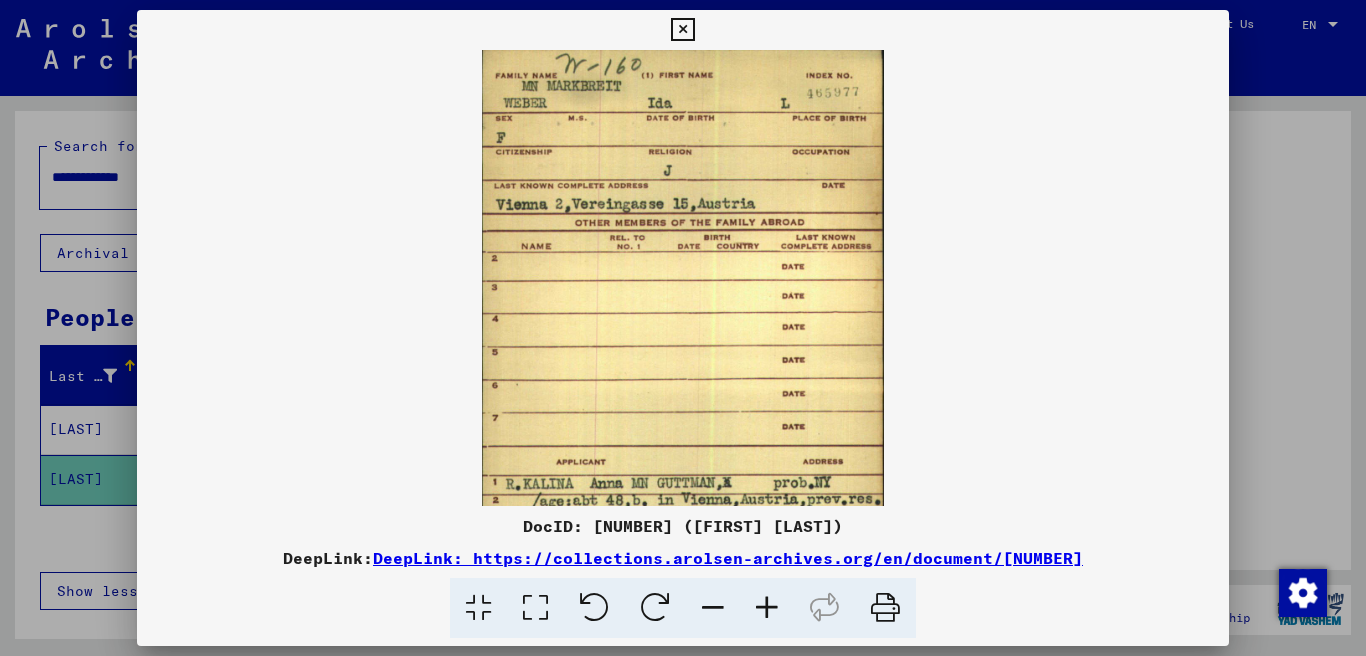 click at bounding box center (767, 608) 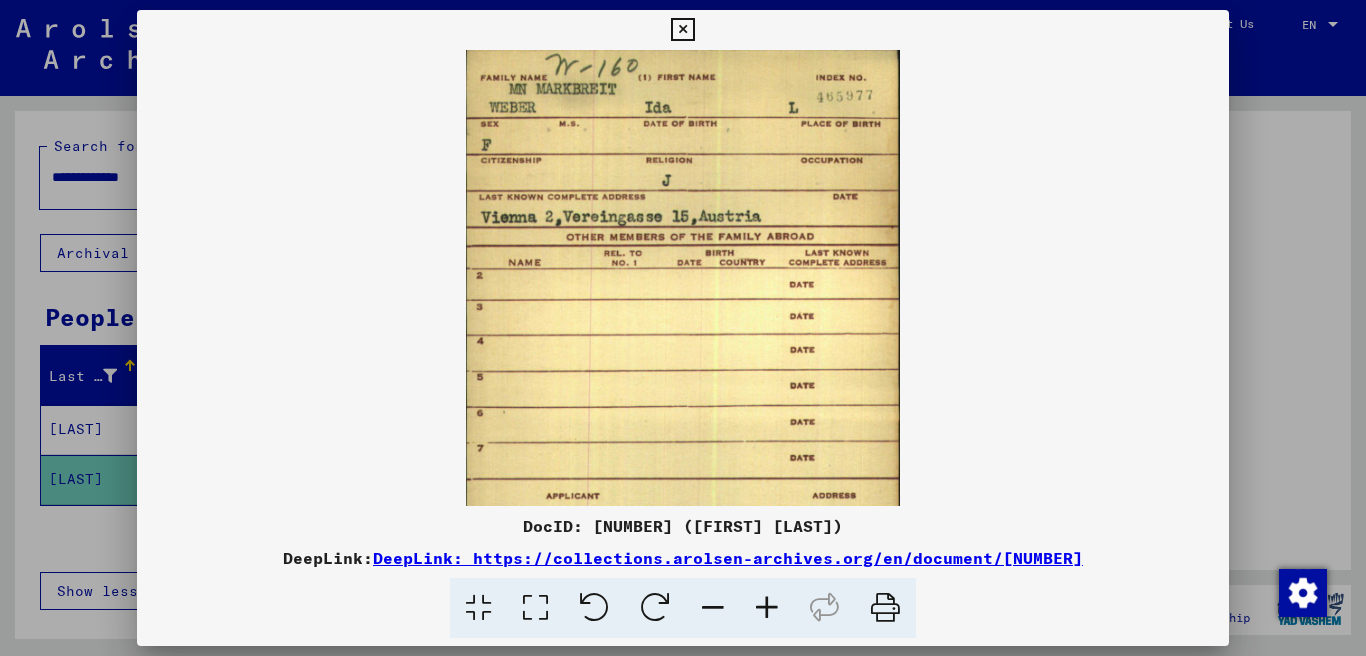 click at bounding box center (767, 608) 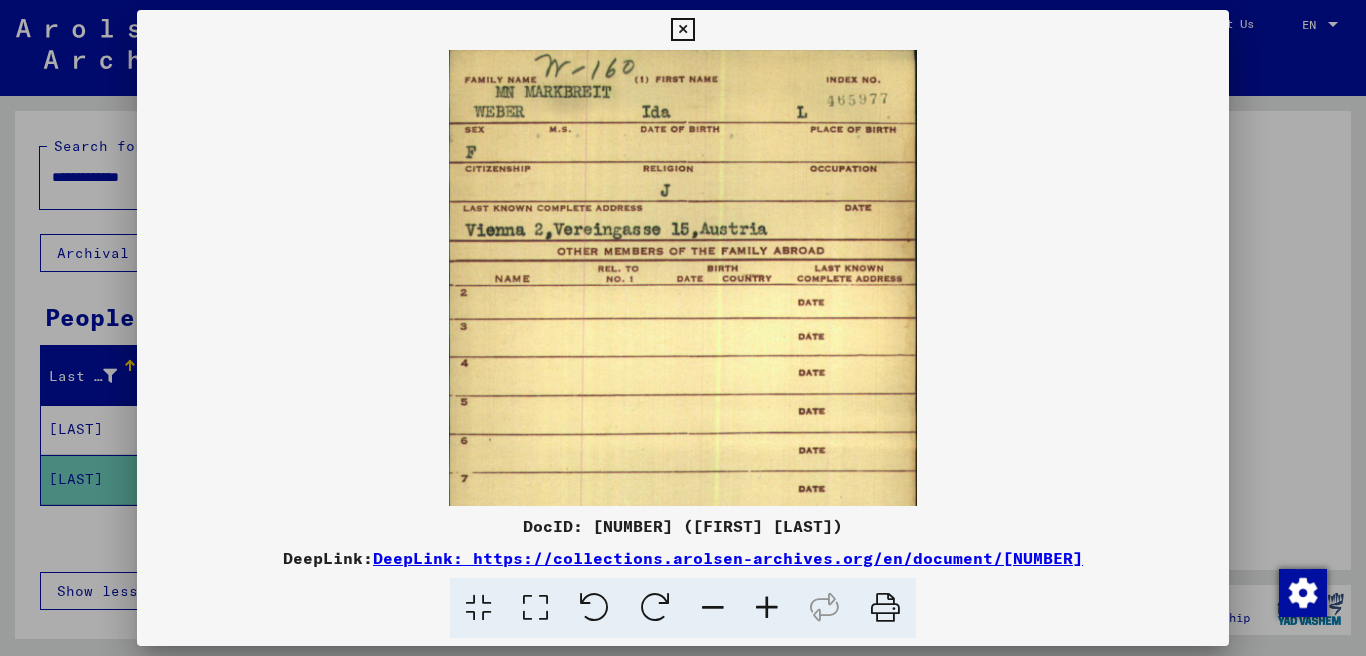 click at bounding box center [767, 608] 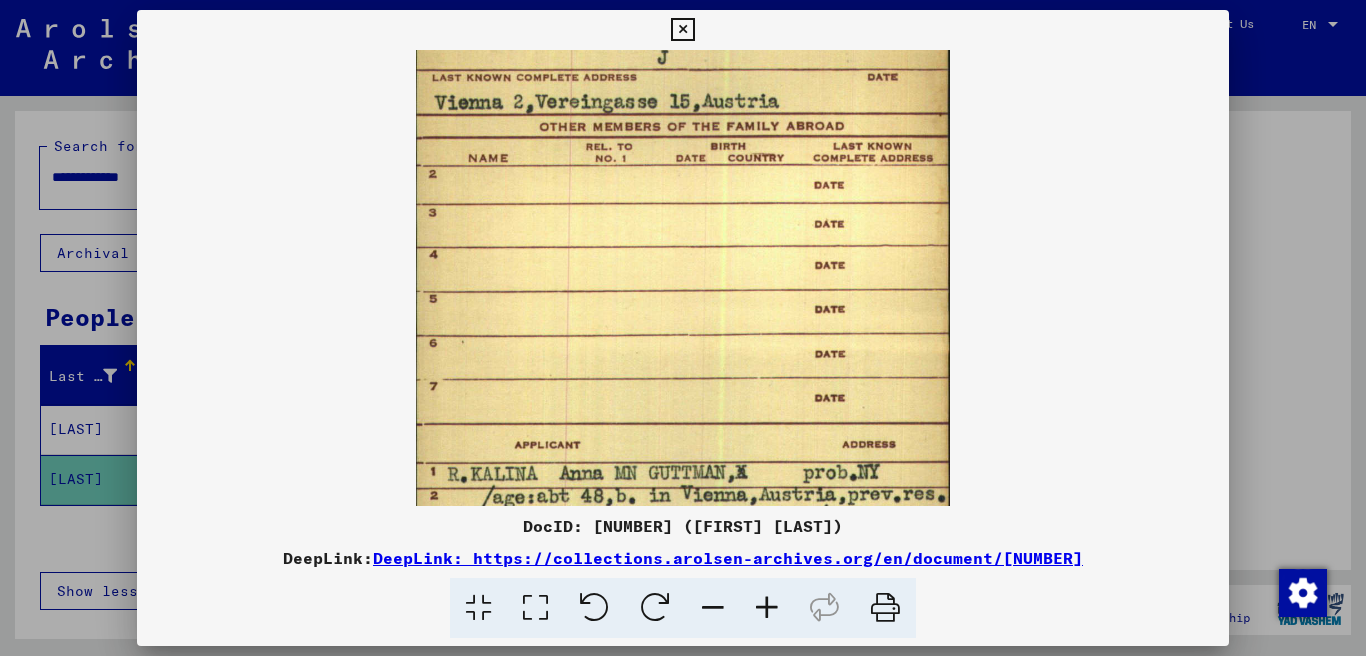 scroll, scrollTop: 205, scrollLeft: 0, axis: vertical 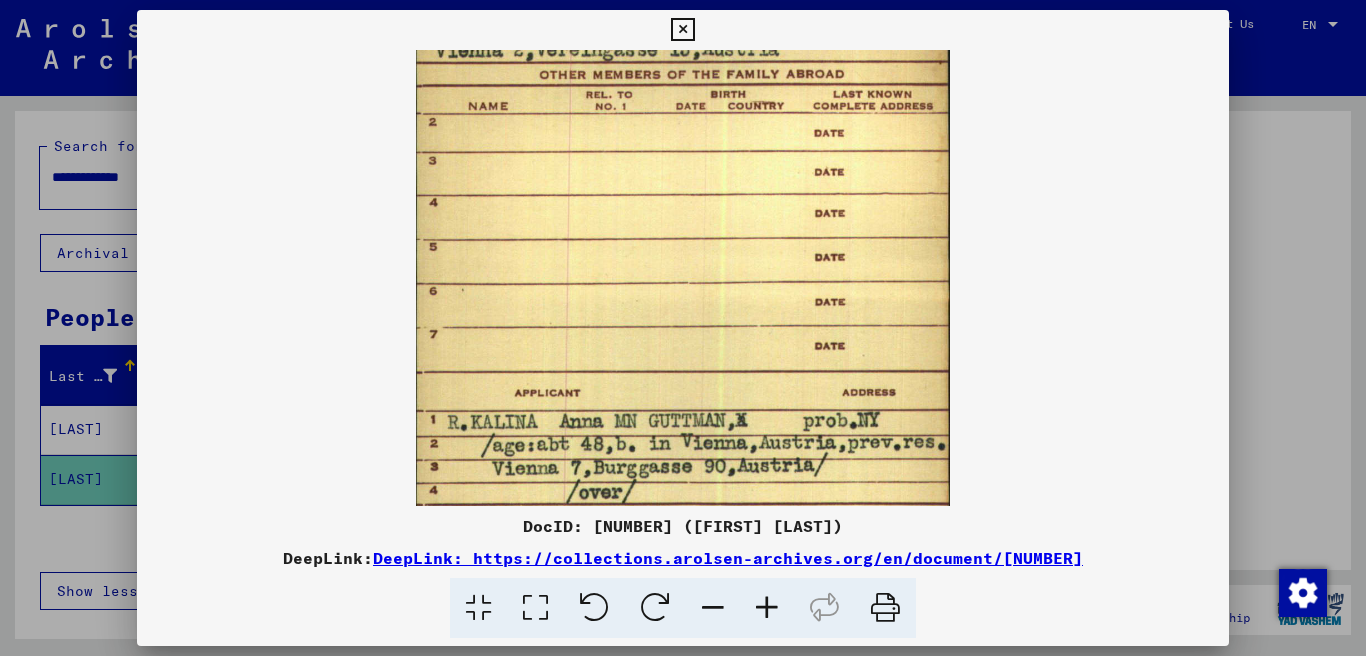 drag, startPoint x: 650, startPoint y: 407, endPoint x: 646, endPoint y: 202, distance: 205.03902 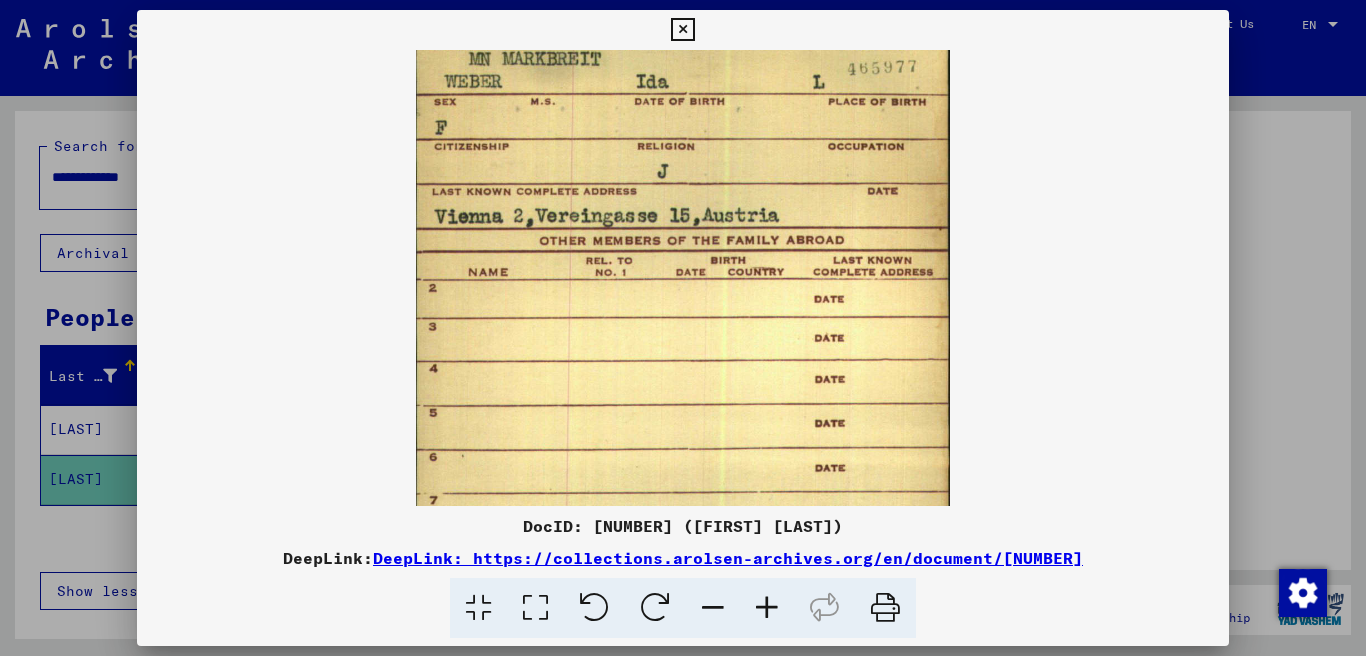 scroll, scrollTop: 22, scrollLeft: 0, axis: vertical 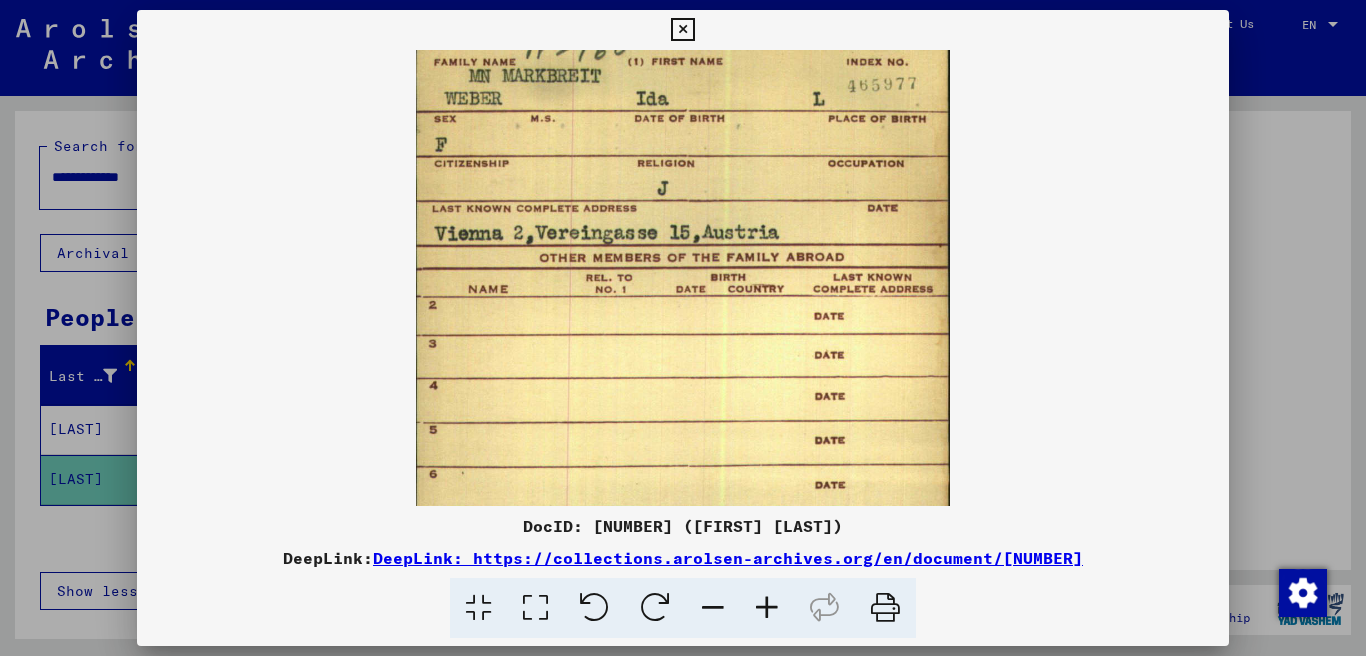 drag, startPoint x: 647, startPoint y: 242, endPoint x: 664, endPoint y: 425, distance: 183.78792 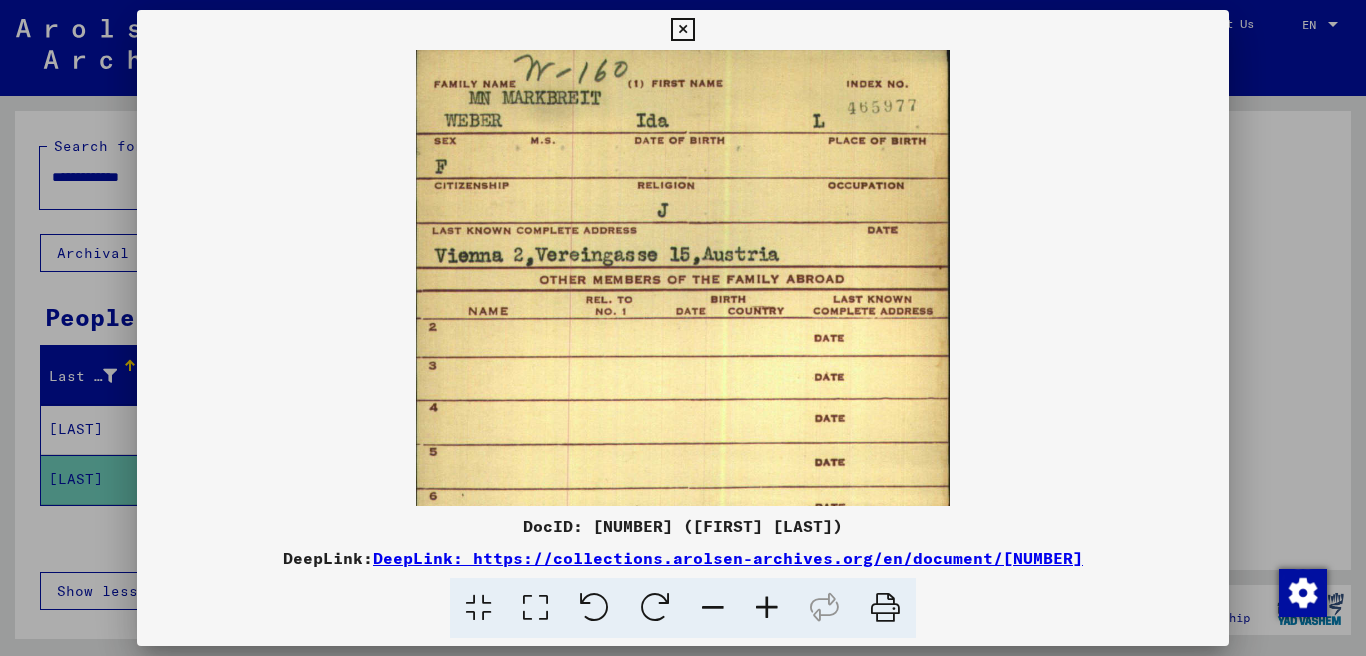 drag, startPoint x: 629, startPoint y: 313, endPoint x: 633, endPoint y: 391, distance: 78.10249 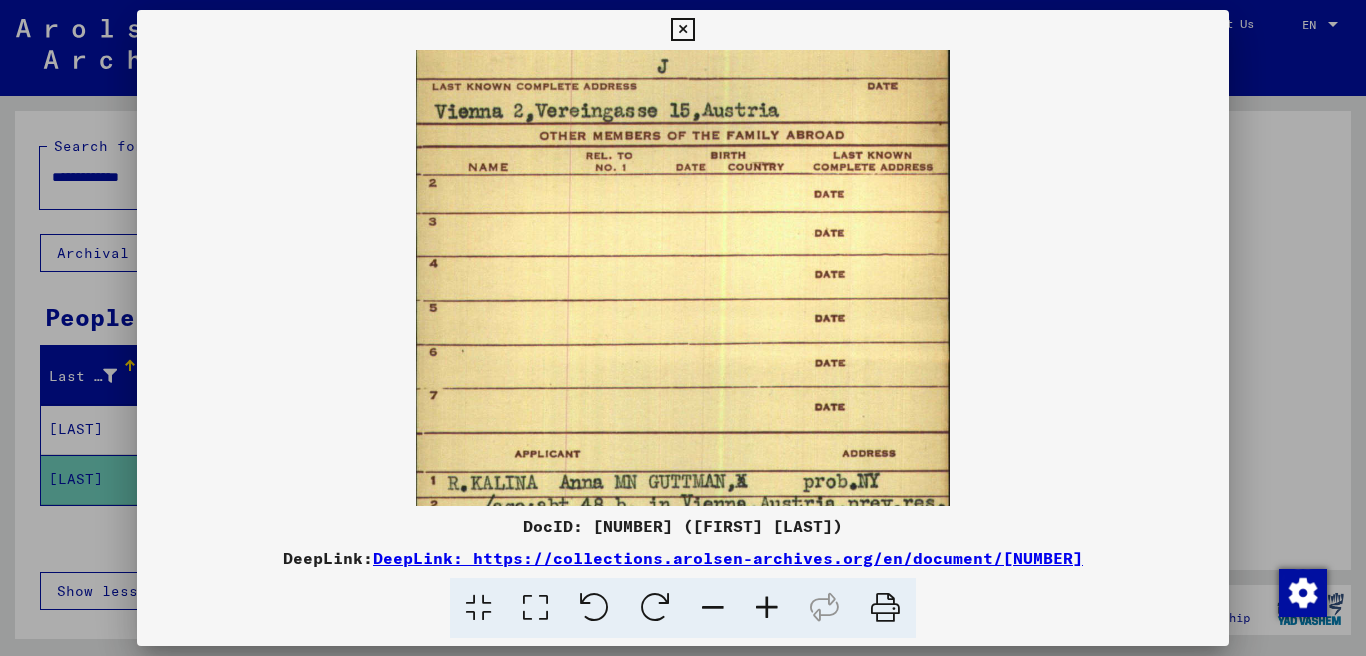 drag, startPoint x: 632, startPoint y: 407, endPoint x: 628, endPoint y: 263, distance: 144.05554 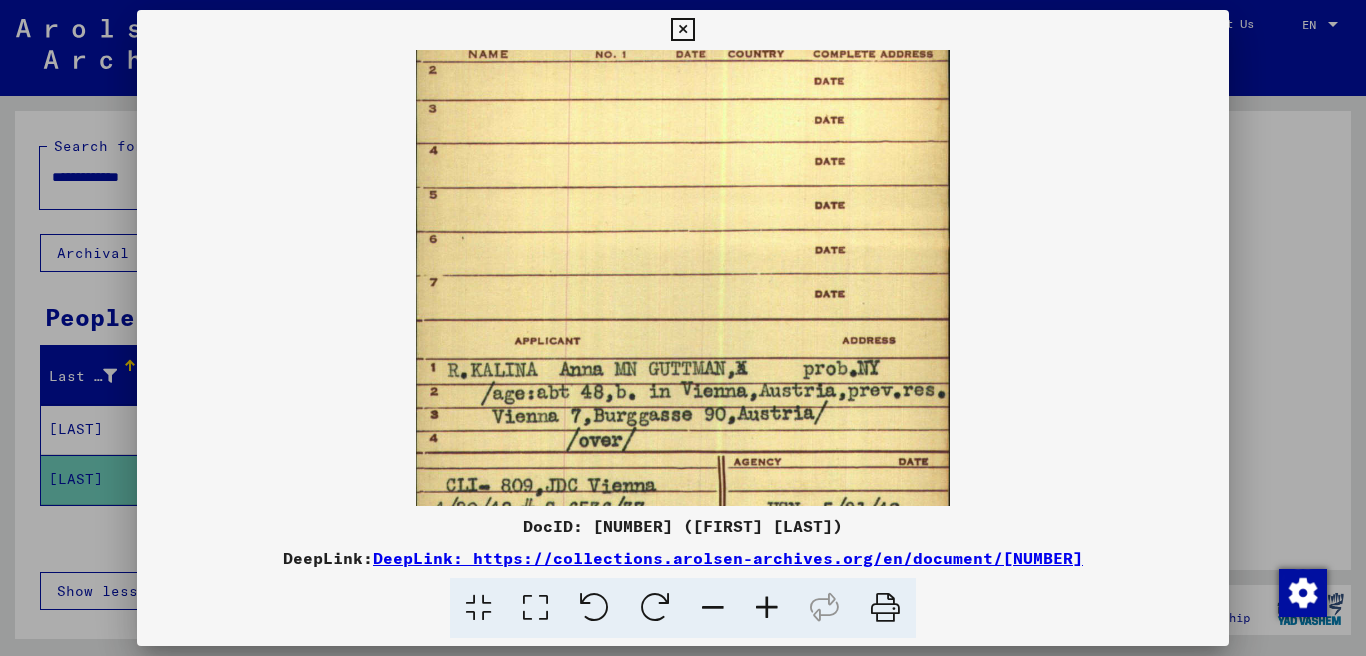 drag, startPoint x: 634, startPoint y: 343, endPoint x: 638, endPoint y: 229, distance: 114.07015 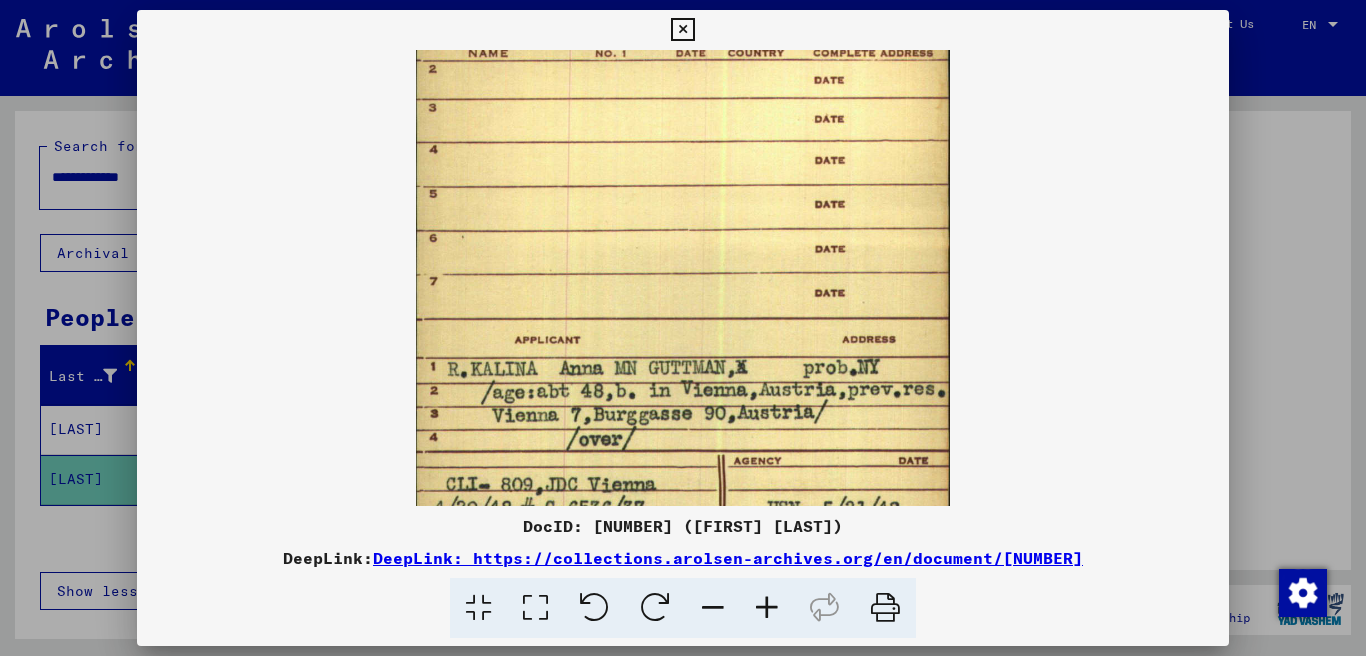 scroll, scrollTop: 350, scrollLeft: 0, axis: vertical 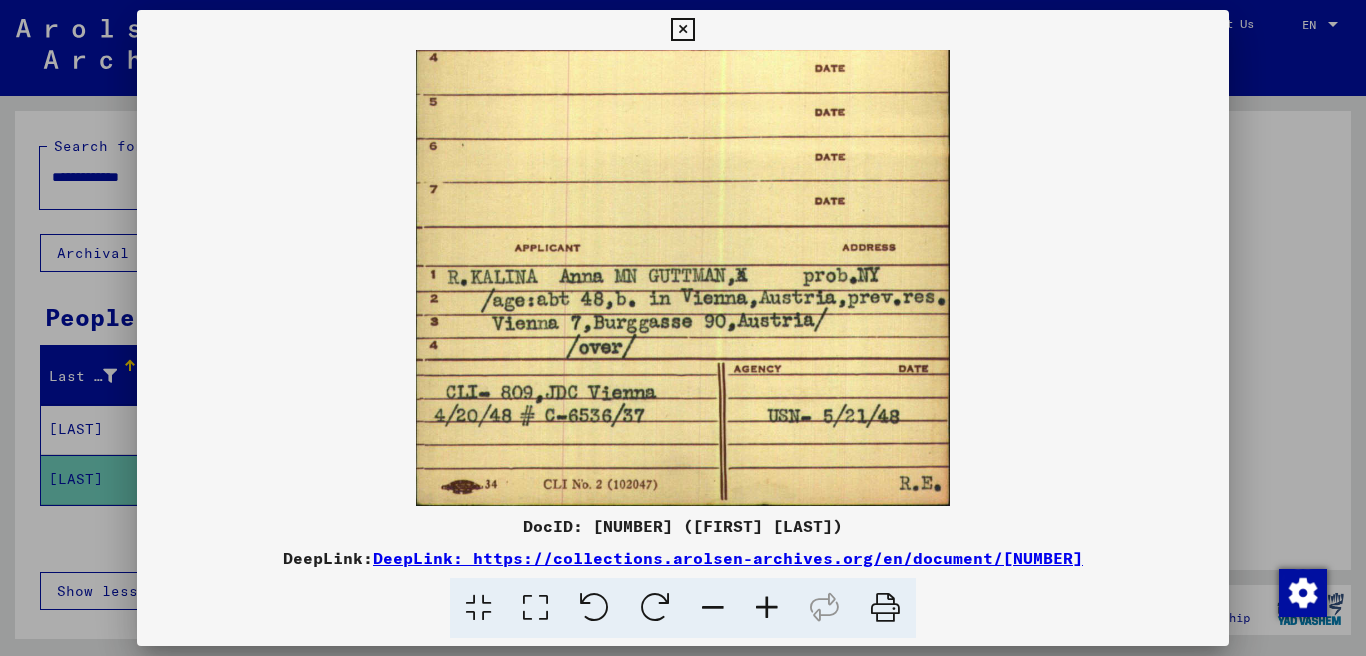 drag, startPoint x: 660, startPoint y: 340, endPoint x: 665, endPoint y: 206, distance: 134.09325 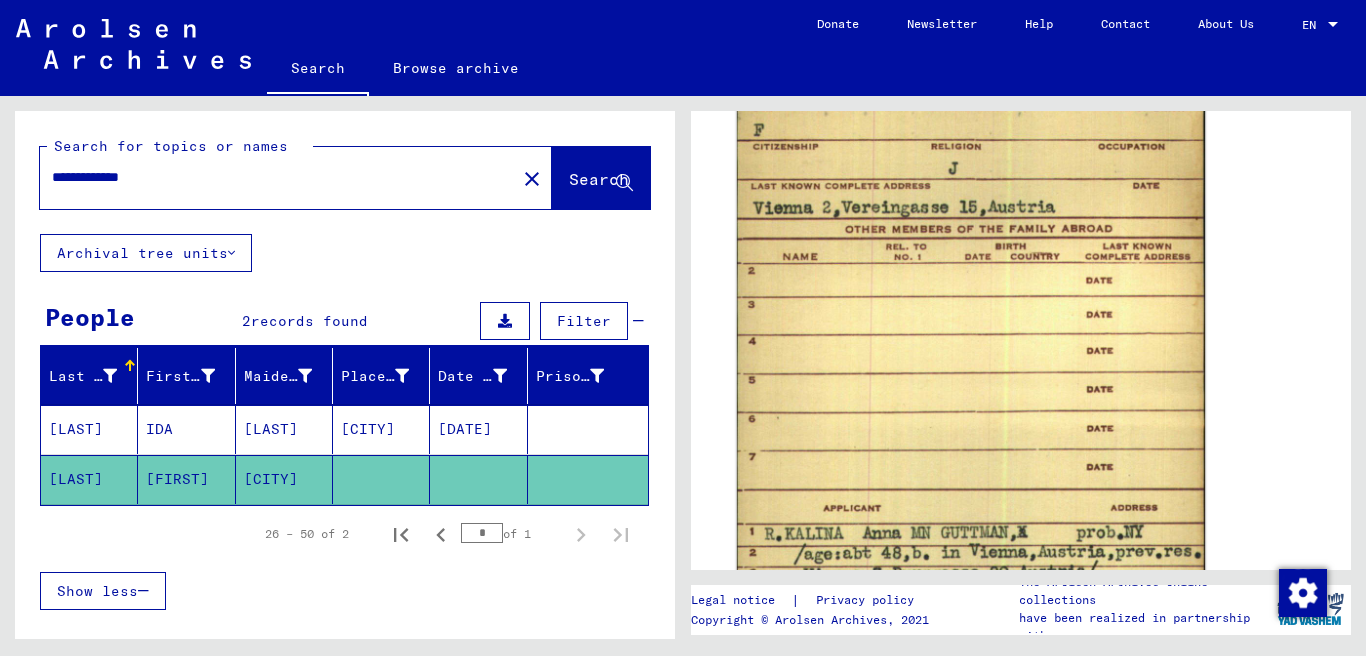 scroll, scrollTop: 1375, scrollLeft: 0, axis: vertical 